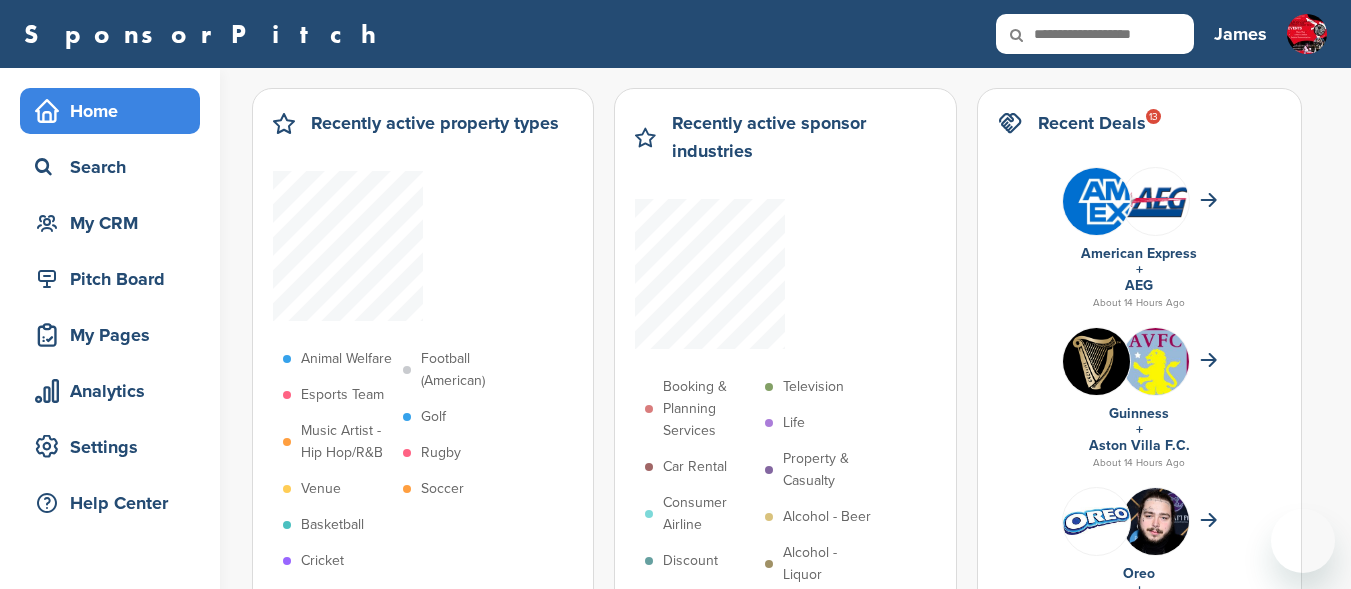 scroll, scrollTop: 0, scrollLeft: 0, axis: both 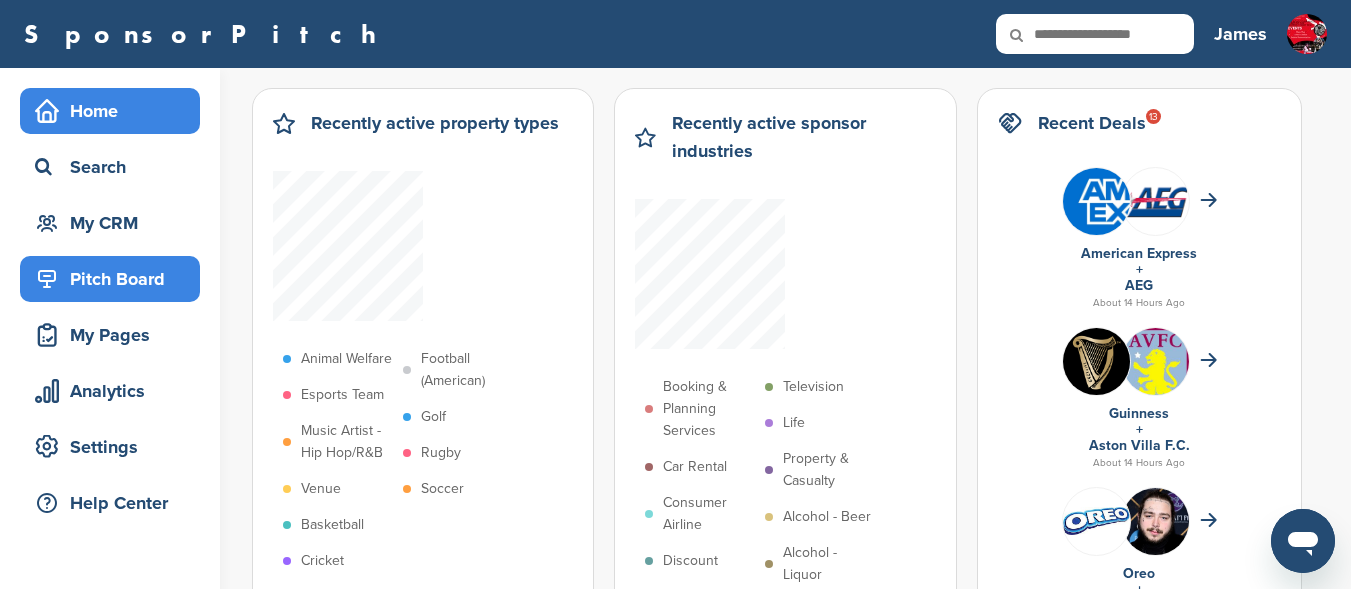 click on "Pitch Board" at bounding box center [115, 279] 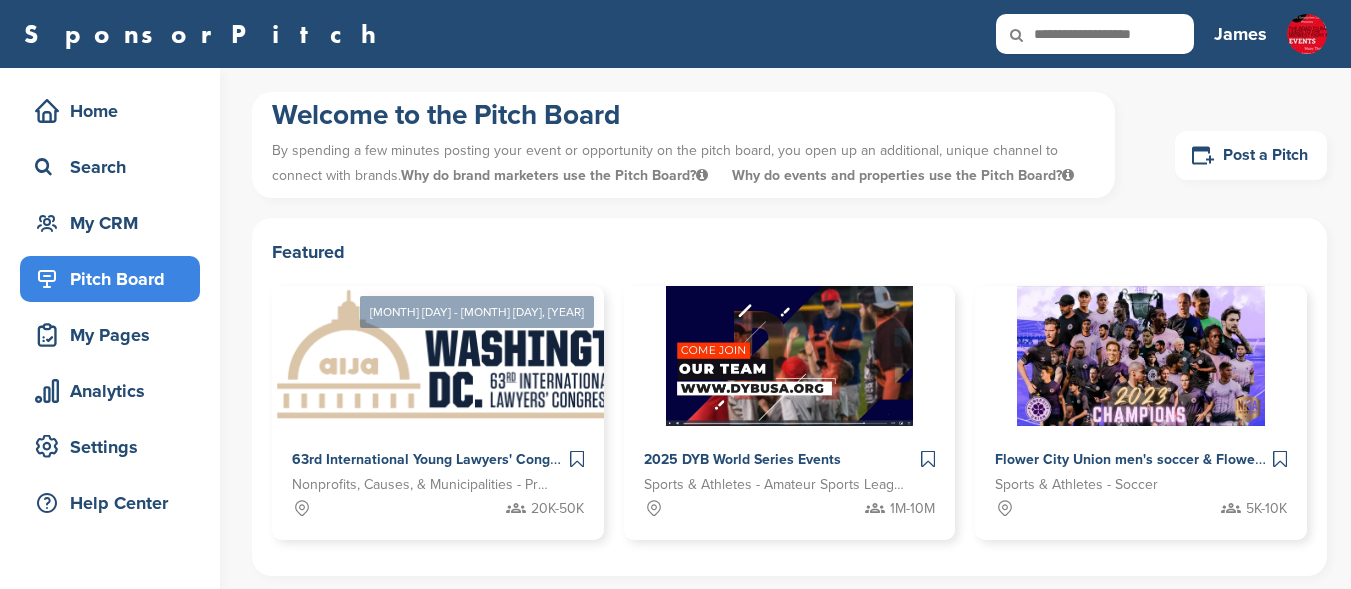 scroll, scrollTop: 0, scrollLeft: 0, axis: both 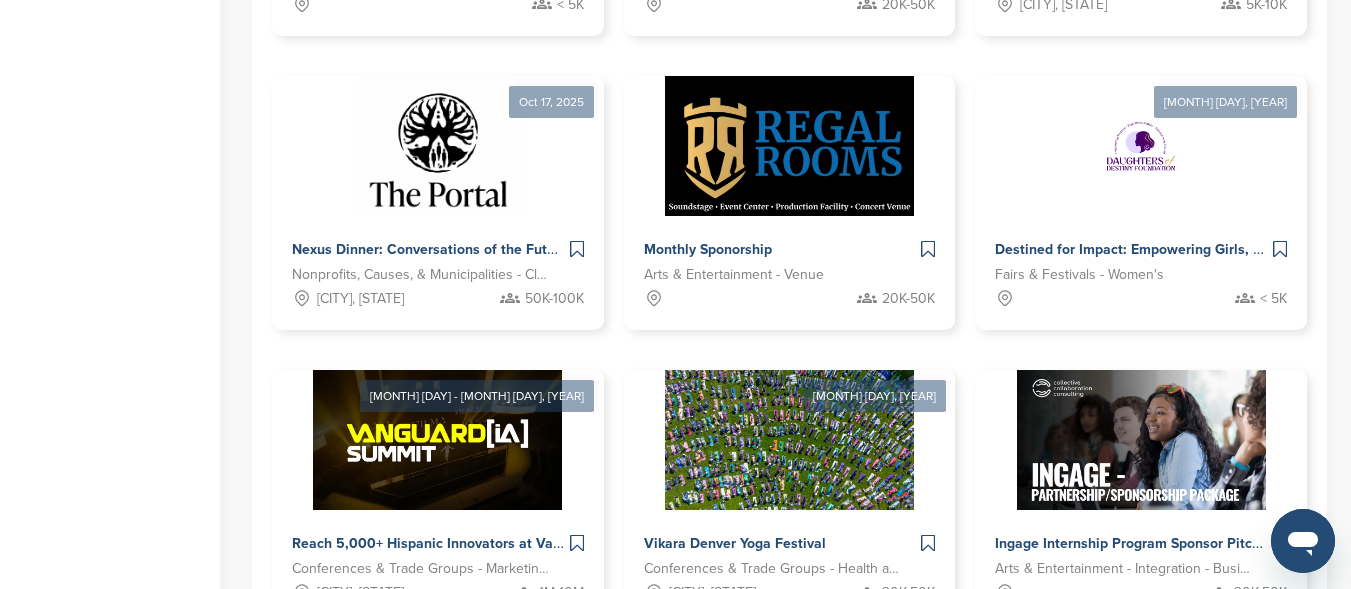 click on "Next →" at bounding box center [946, 686] 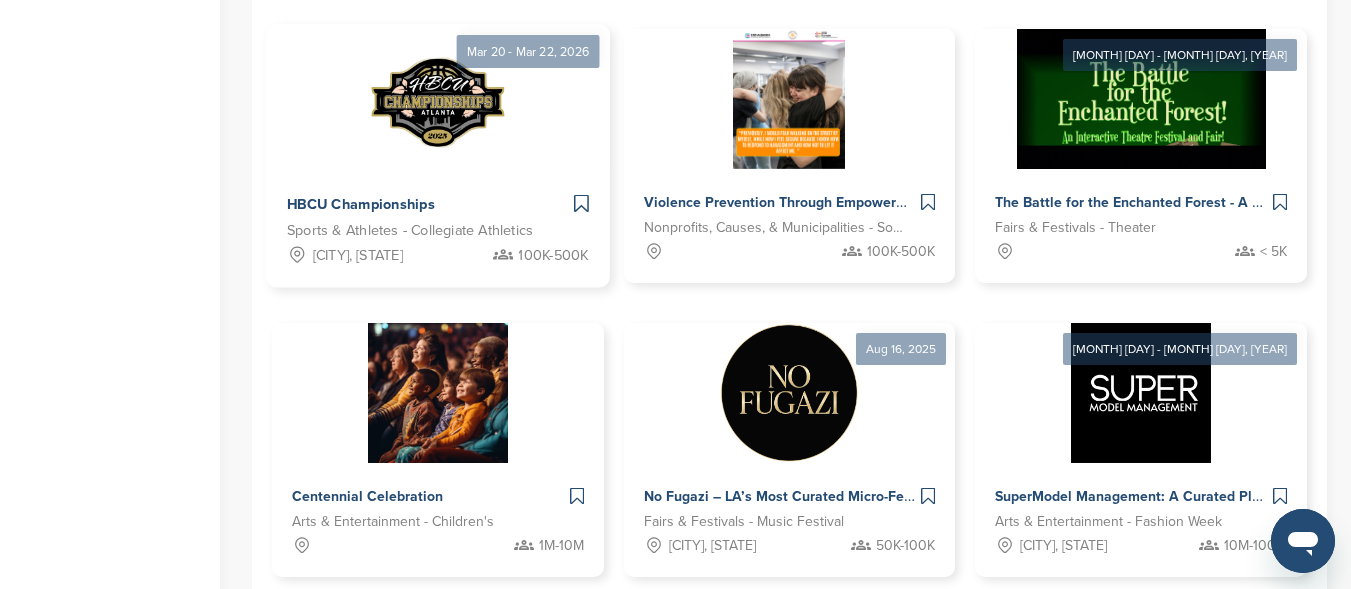 scroll, scrollTop: 1256, scrollLeft: 0, axis: vertical 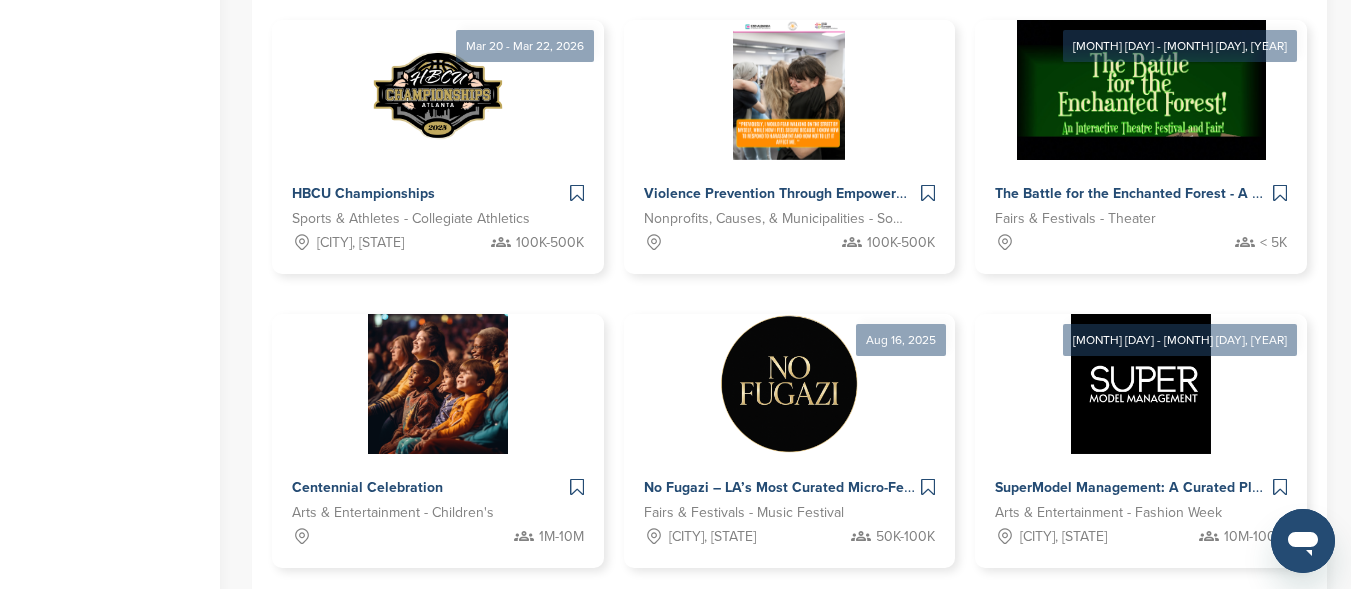 click on "Next →" at bounding box center (946, 630) 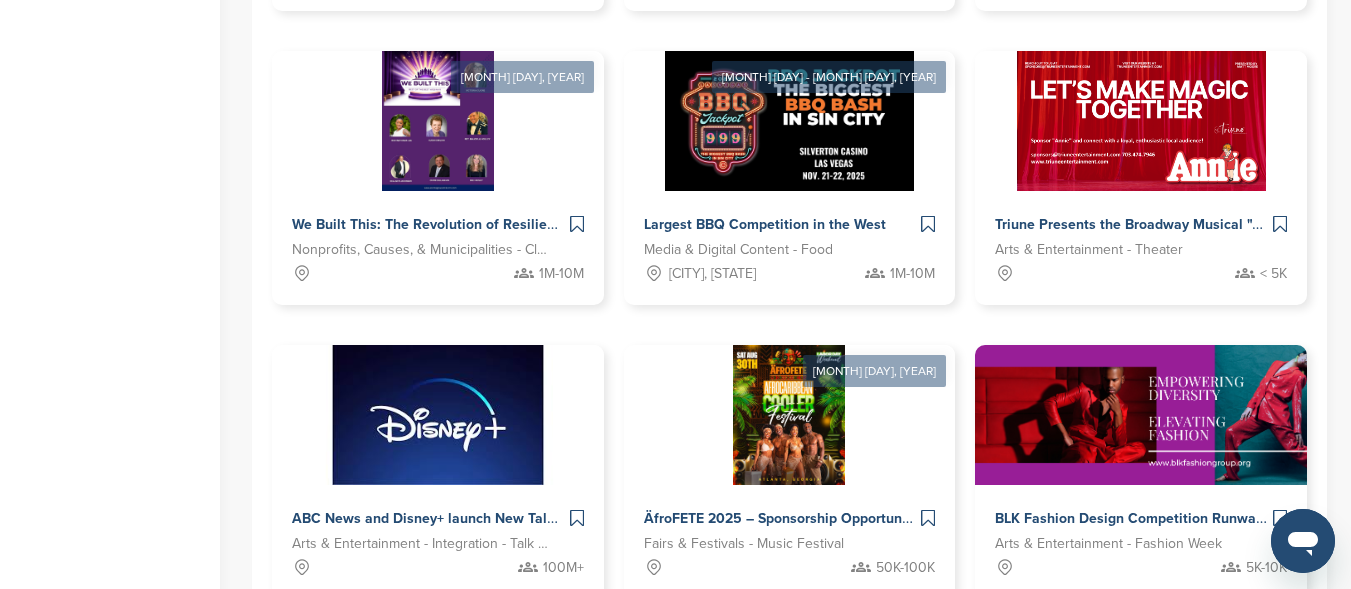 scroll, scrollTop: 1256, scrollLeft: 0, axis: vertical 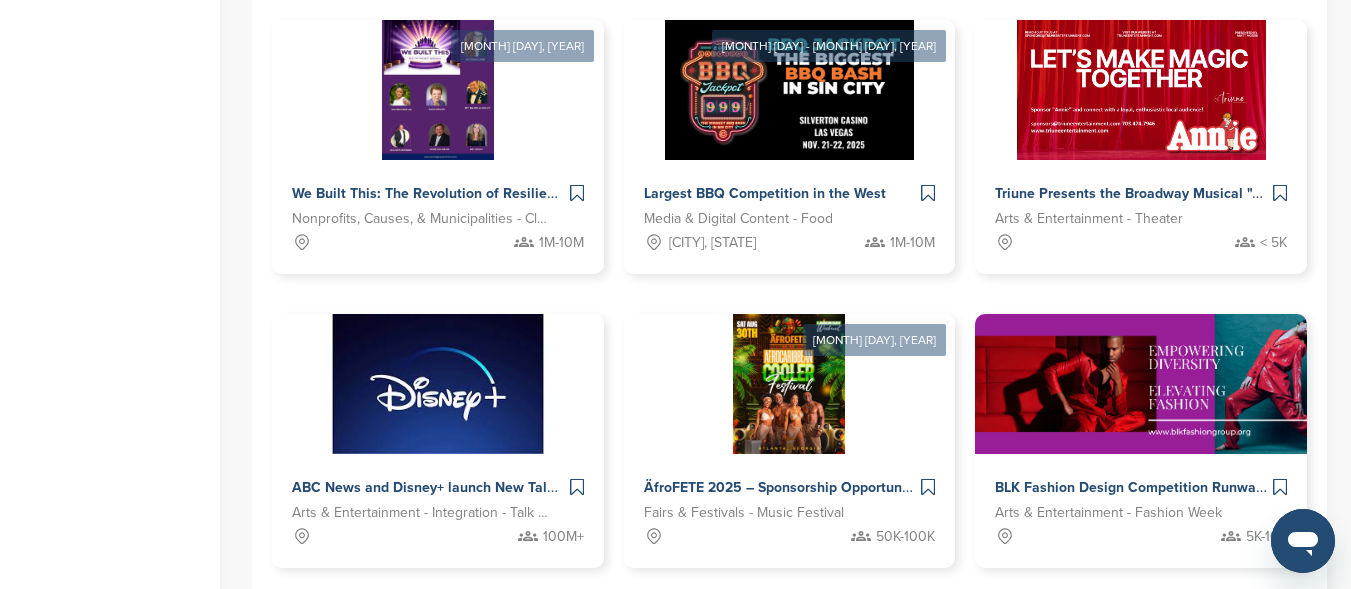 click on "Next →" at bounding box center (971, 630) 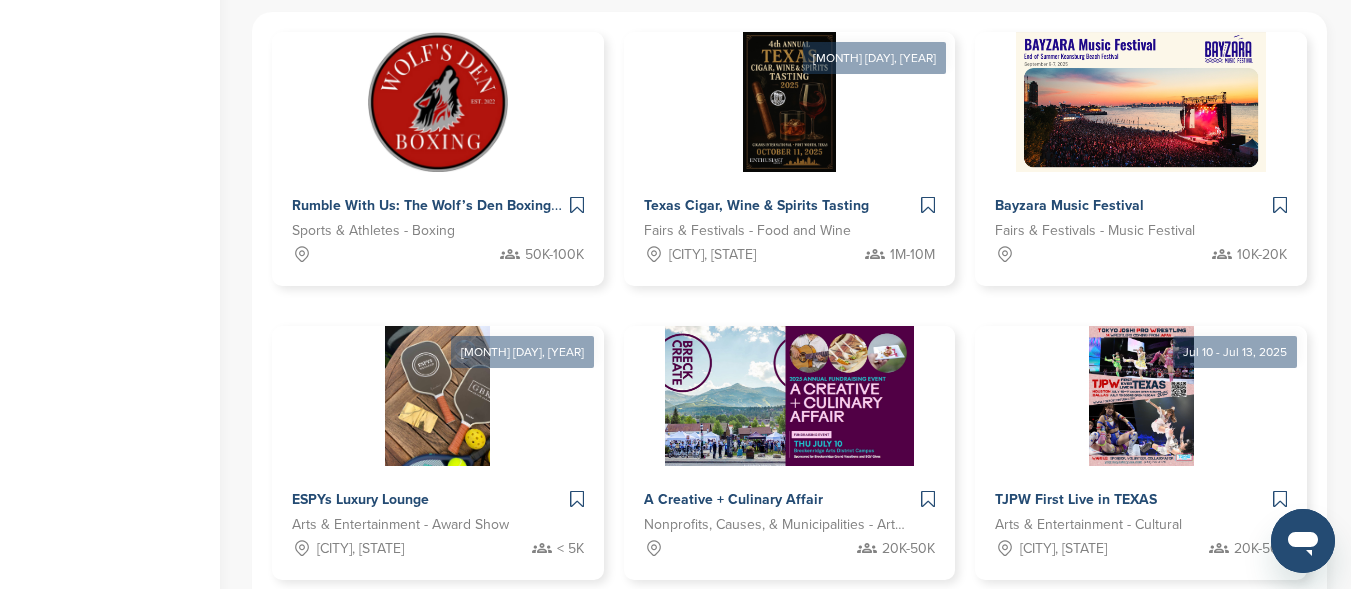 scroll, scrollTop: 556, scrollLeft: 0, axis: vertical 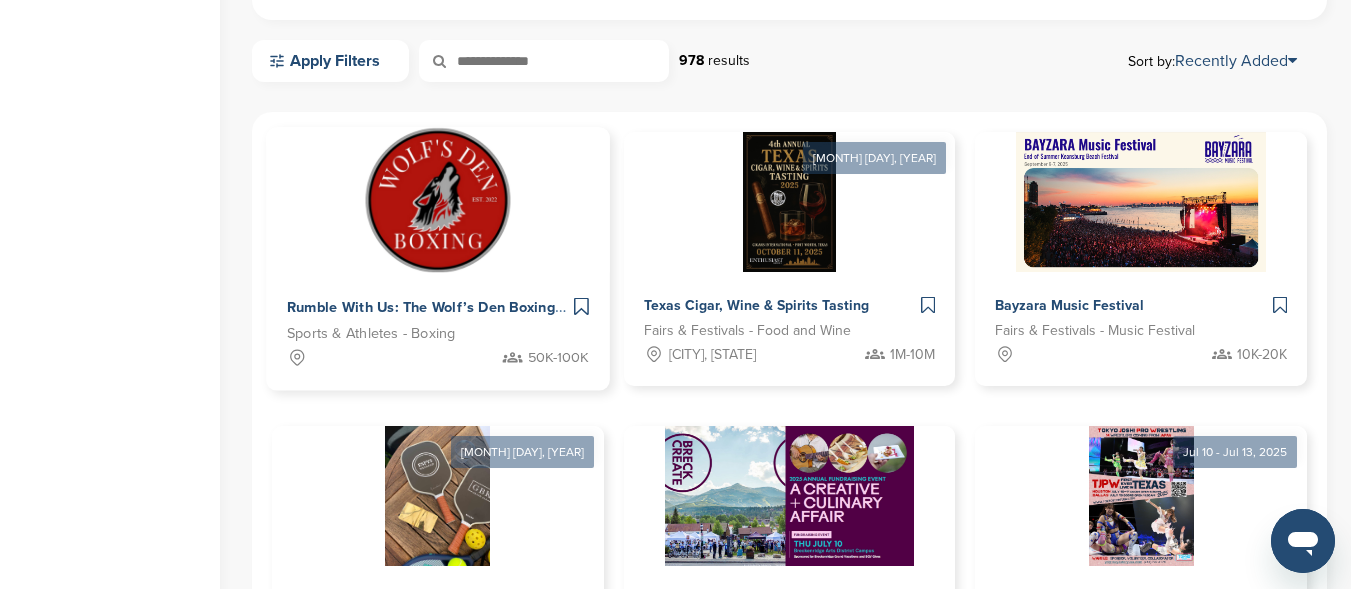 click at bounding box center (437, 200) 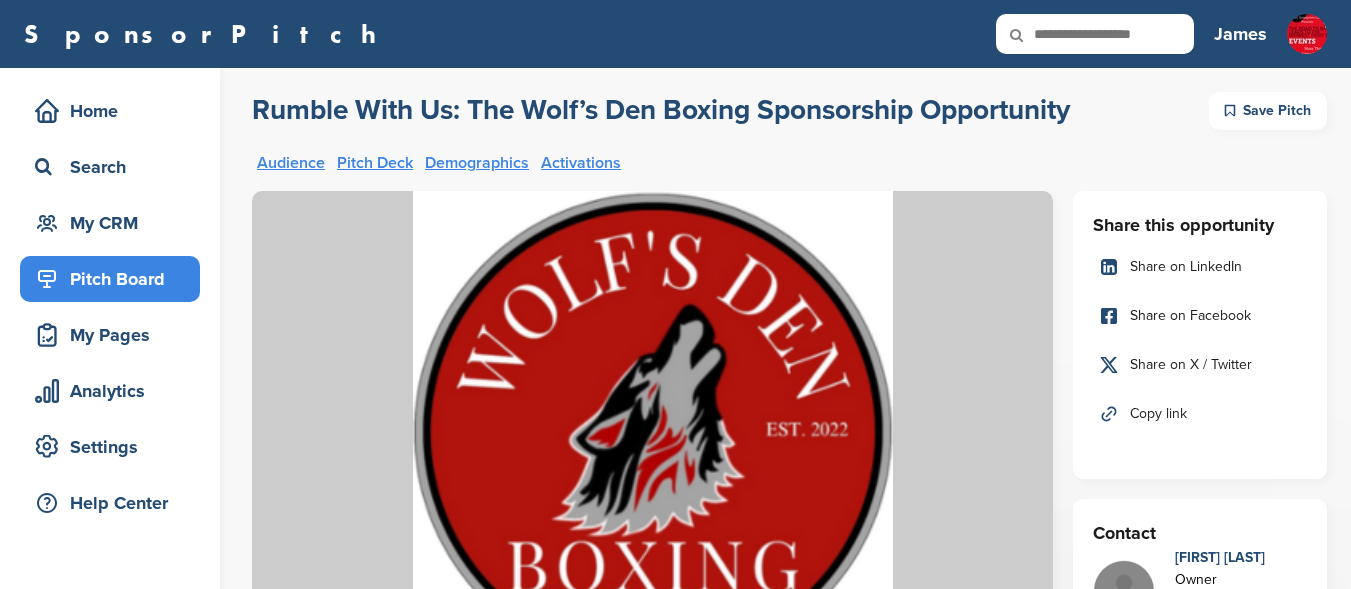 scroll, scrollTop: 0, scrollLeft: 0, axis: both 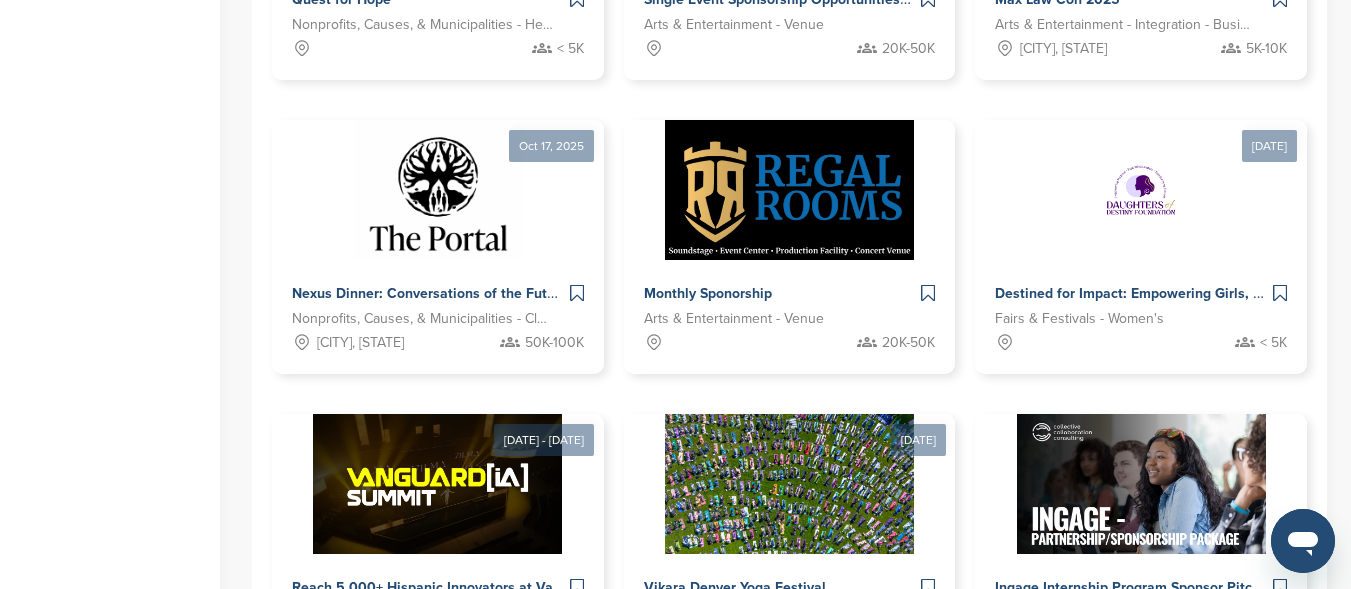 click on "Next →" at bounding box center [946, 730] 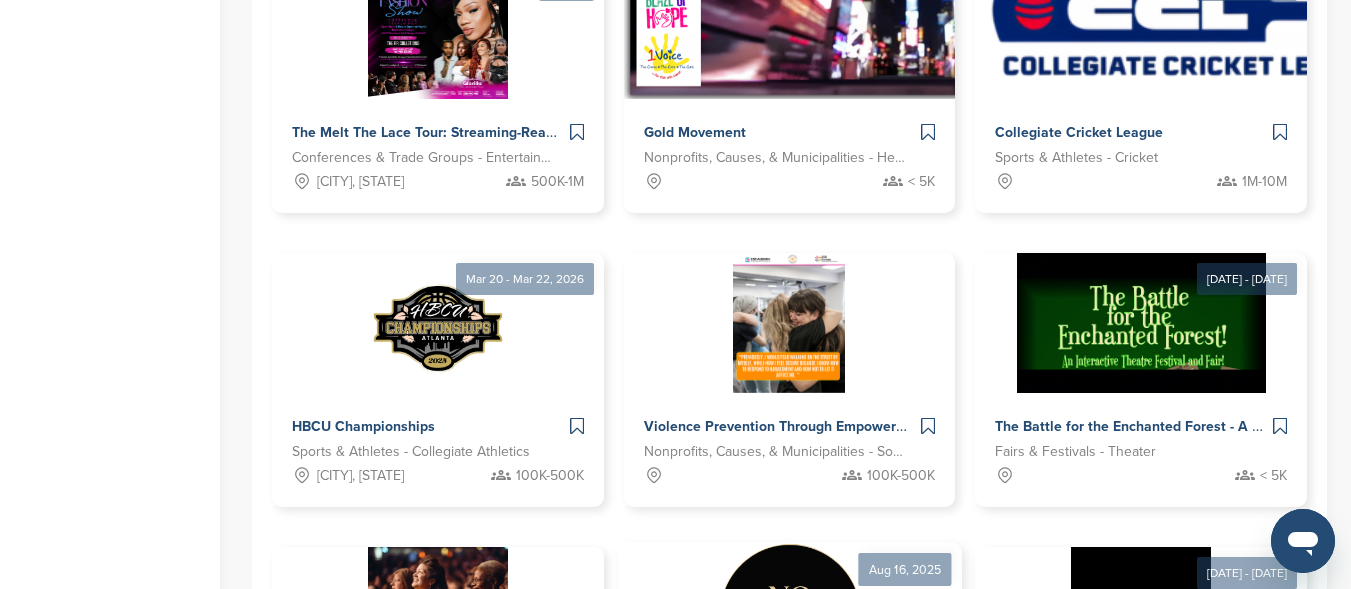 scroll, scrollTop: 1056, scrollLeft: 0, axis: vertical 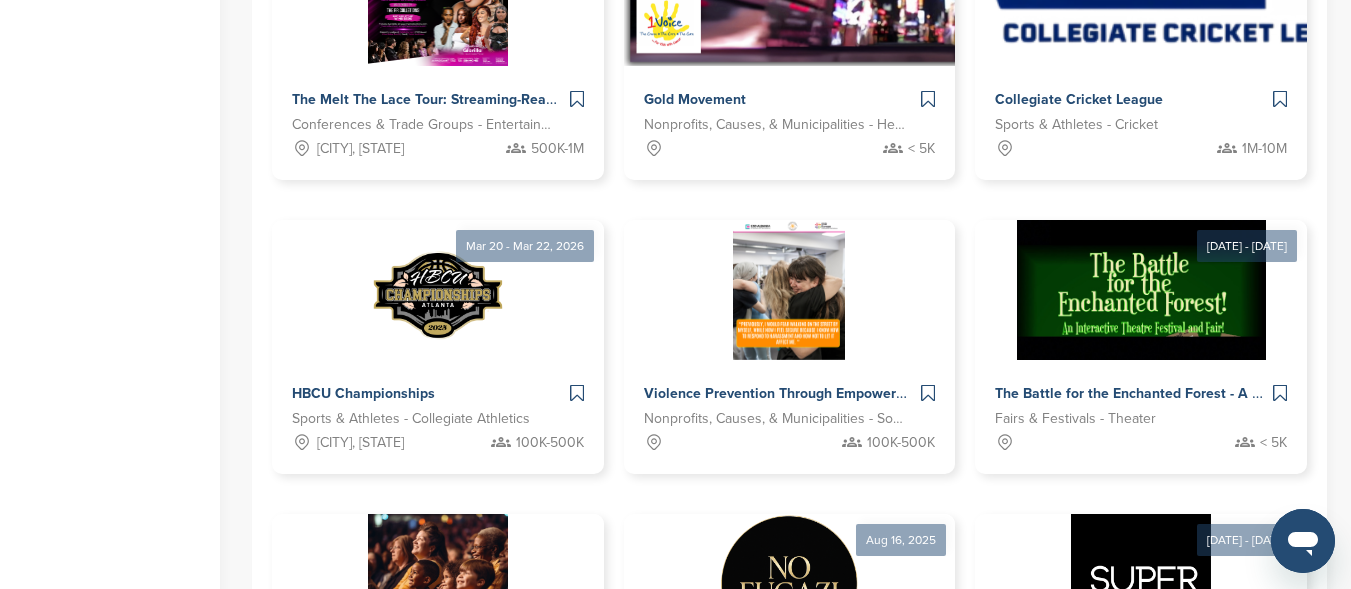 click on "Next →" at bounding box center [946, 830] 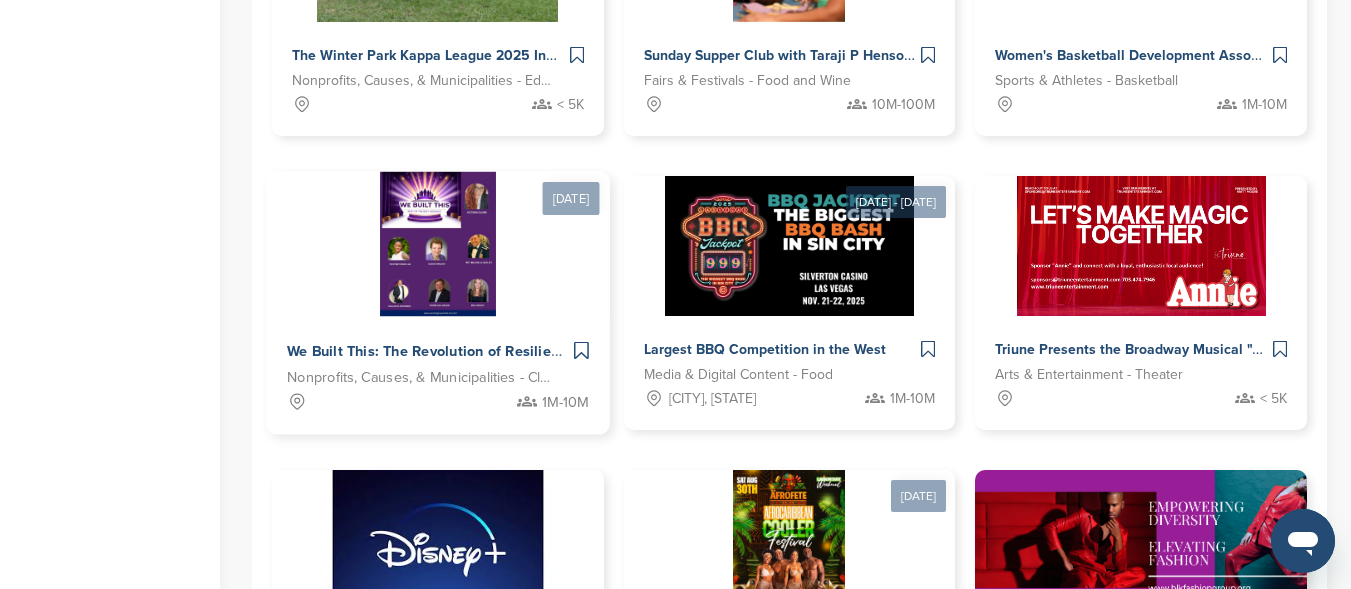 scroll, scrollTop: 1200, scrollLeft: 0, axis: vertical 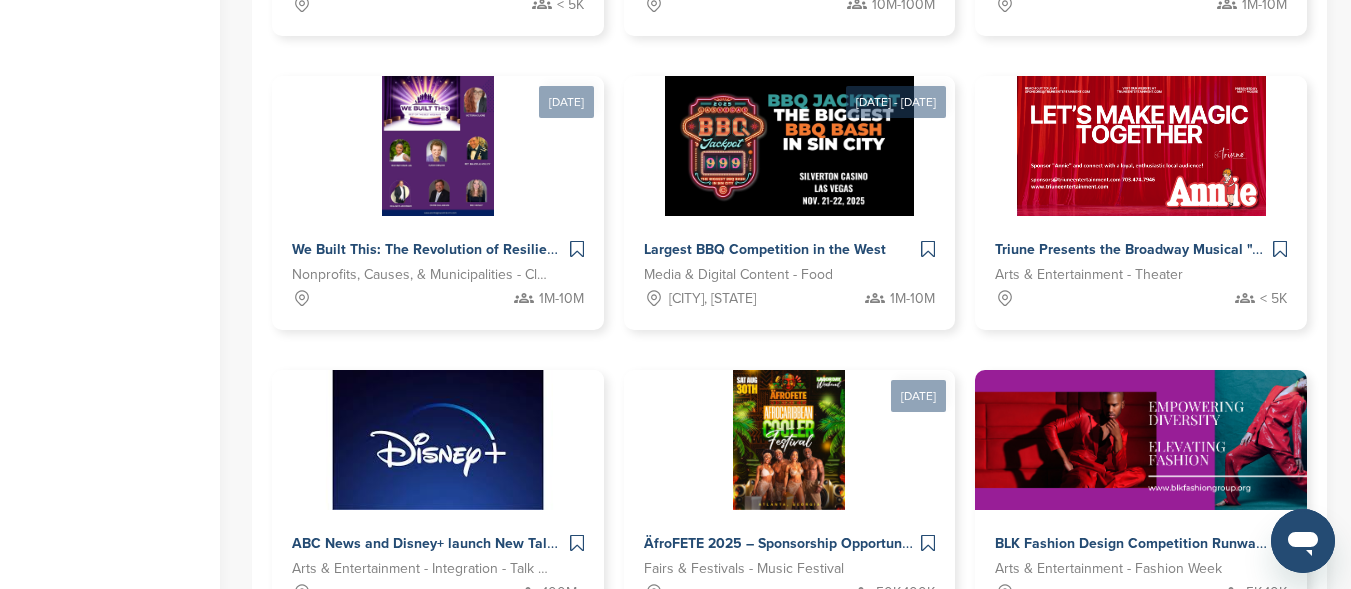 click on "Next →" at bounding box center [971, 686] 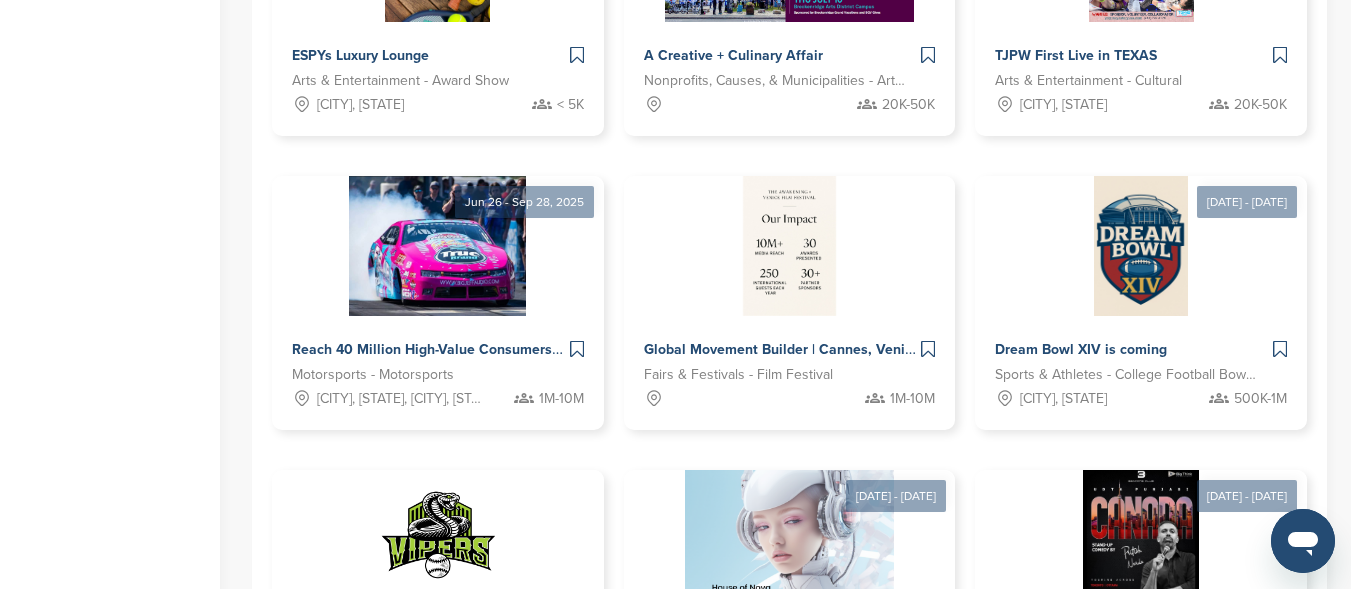 scroll, scrollTop: 1200, scrollLeft: 0, axis: vertical 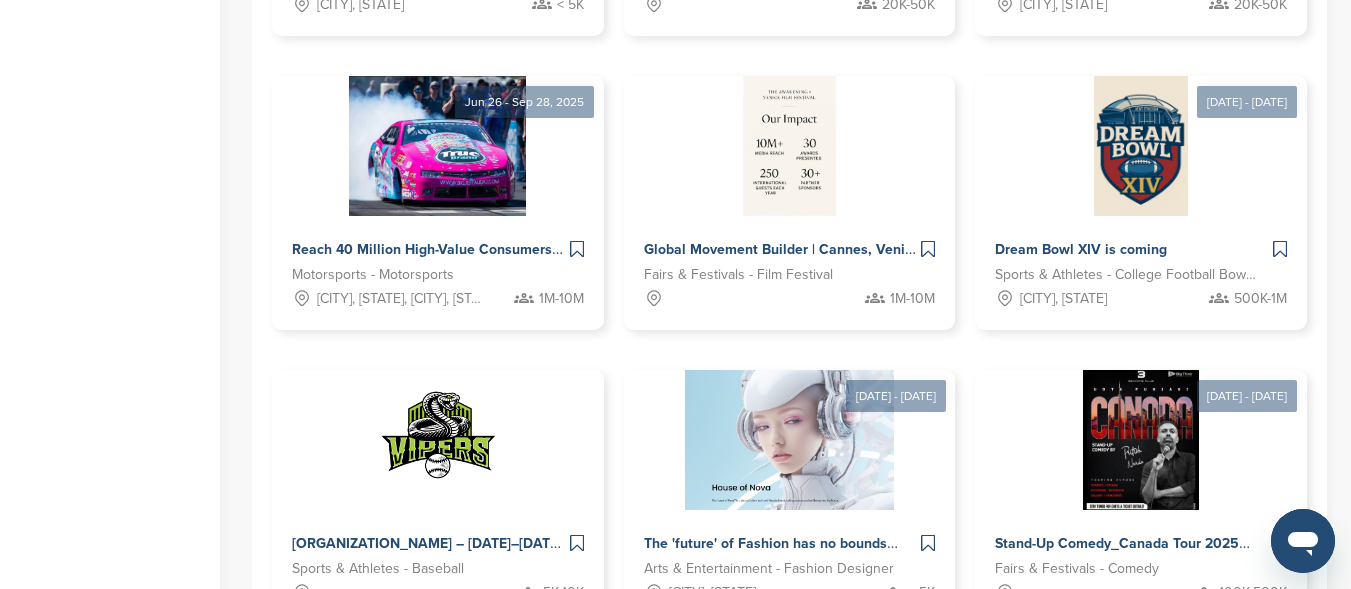click on "Next →" at bounding box center (996, 686) 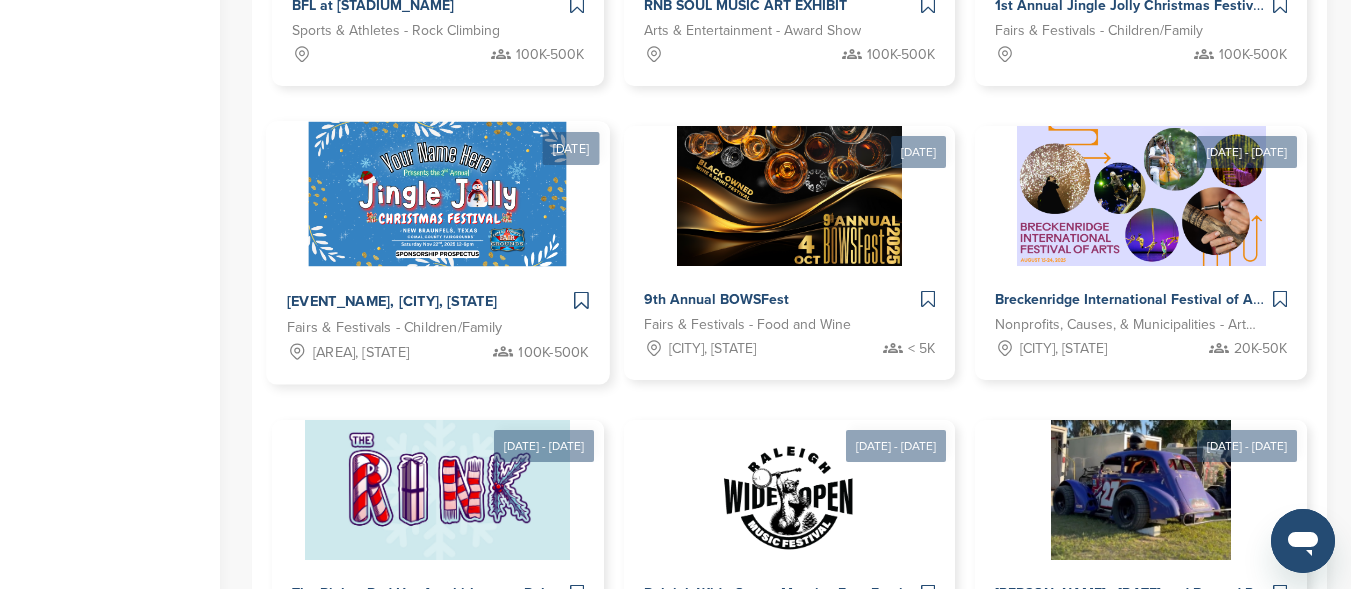 scroll, scrollTop: 1156, scrollLeft: 0, axis: vertical 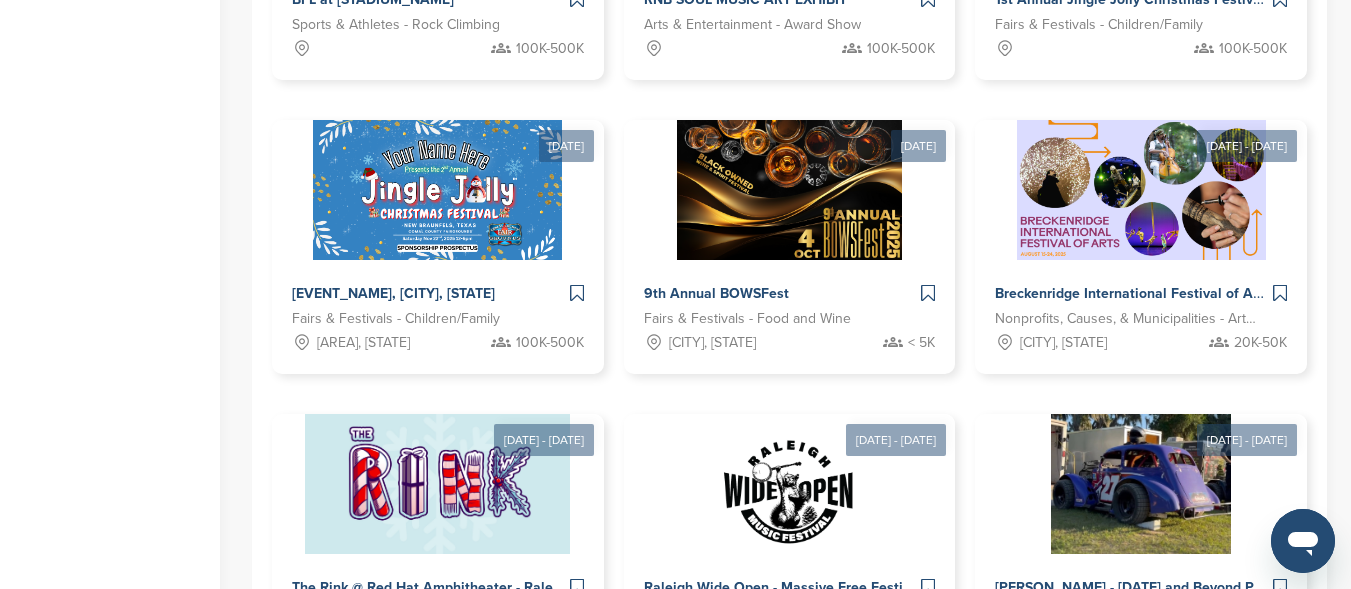 click on "Next →" at bounding box center (1021, 730) 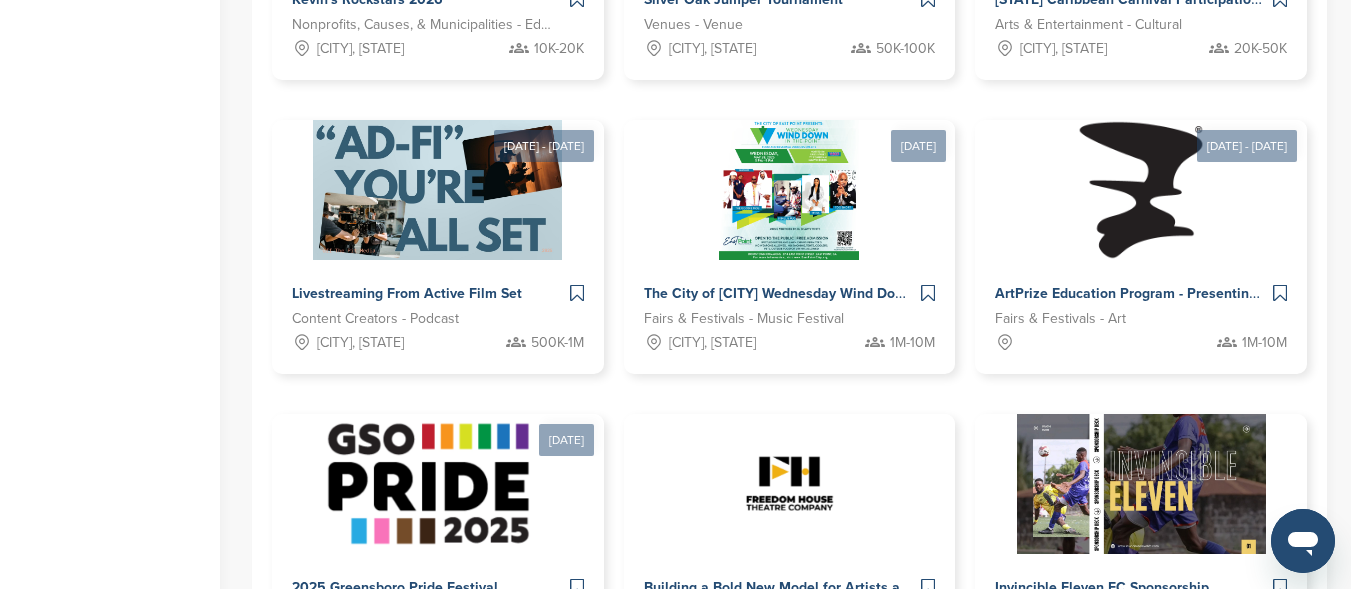 scroll, scrollTop: 1256, scrollLeft: 0, axis: vertical 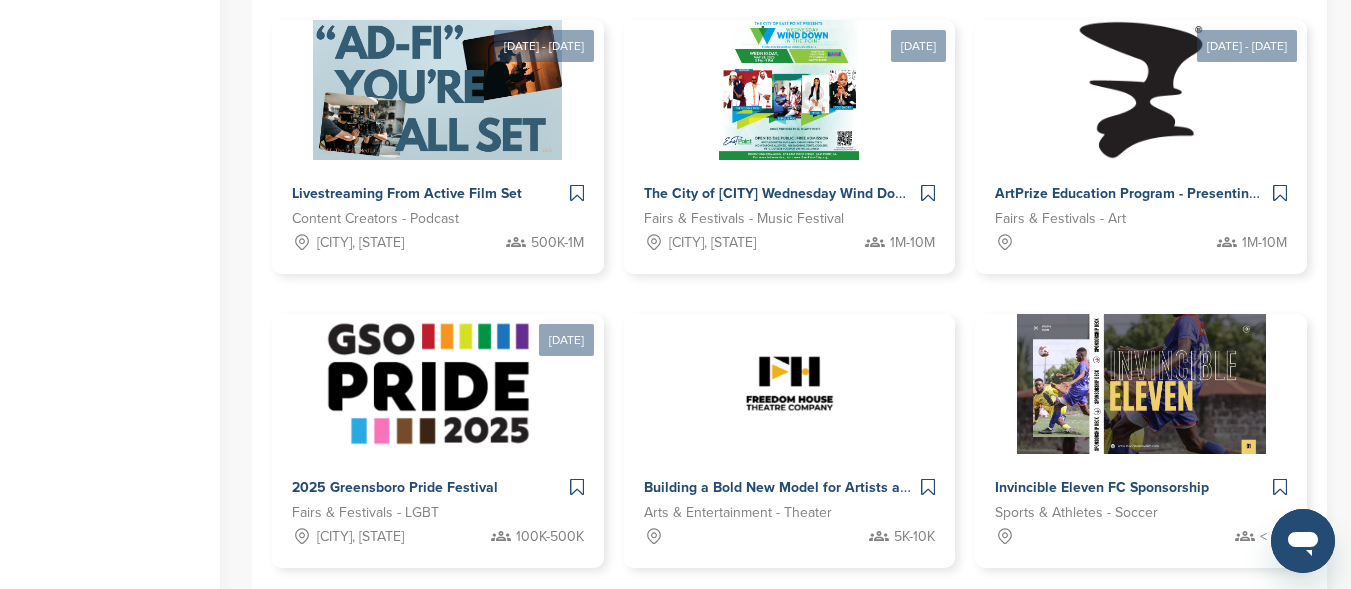 click on "Next →" at bounding box center [1003, 630] 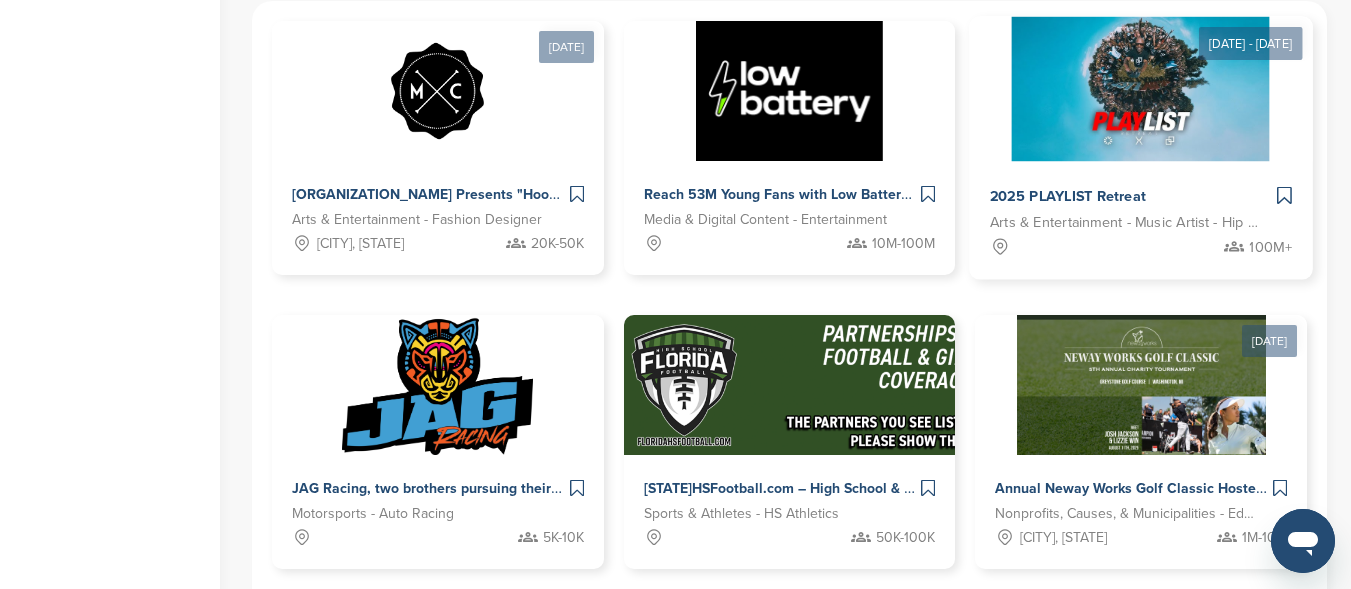 scroll, scrollTop: 800, scrollLeft: 0, axis: vertical 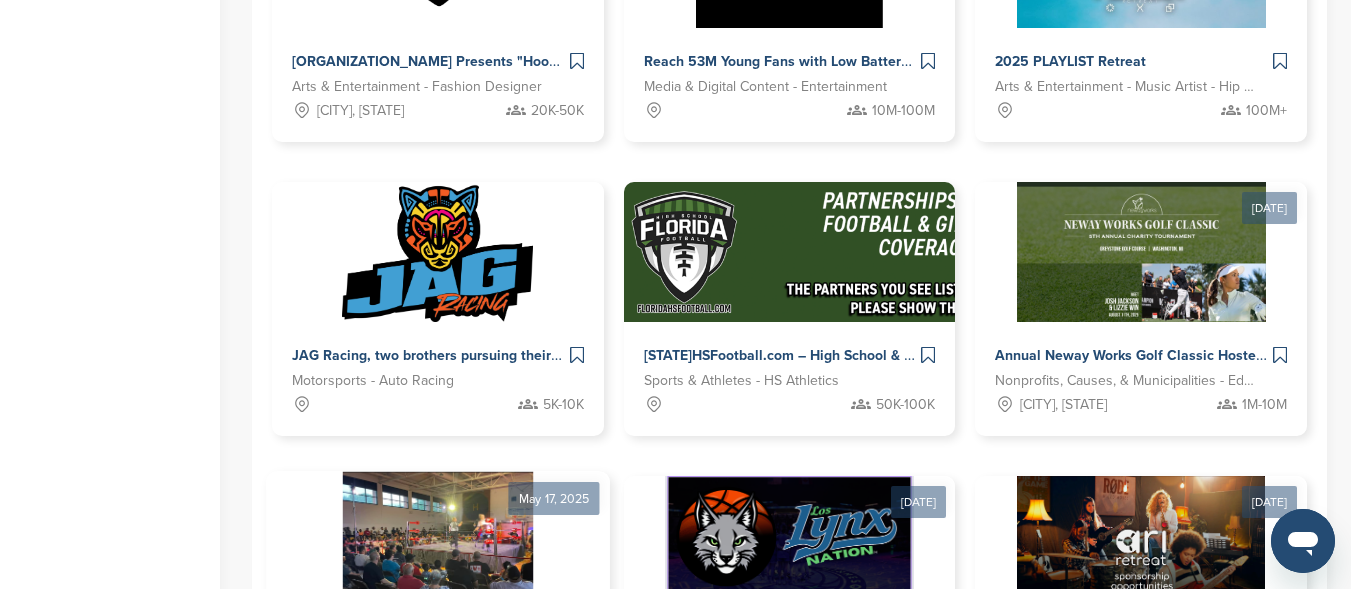 click at bounding box center (437, 544) 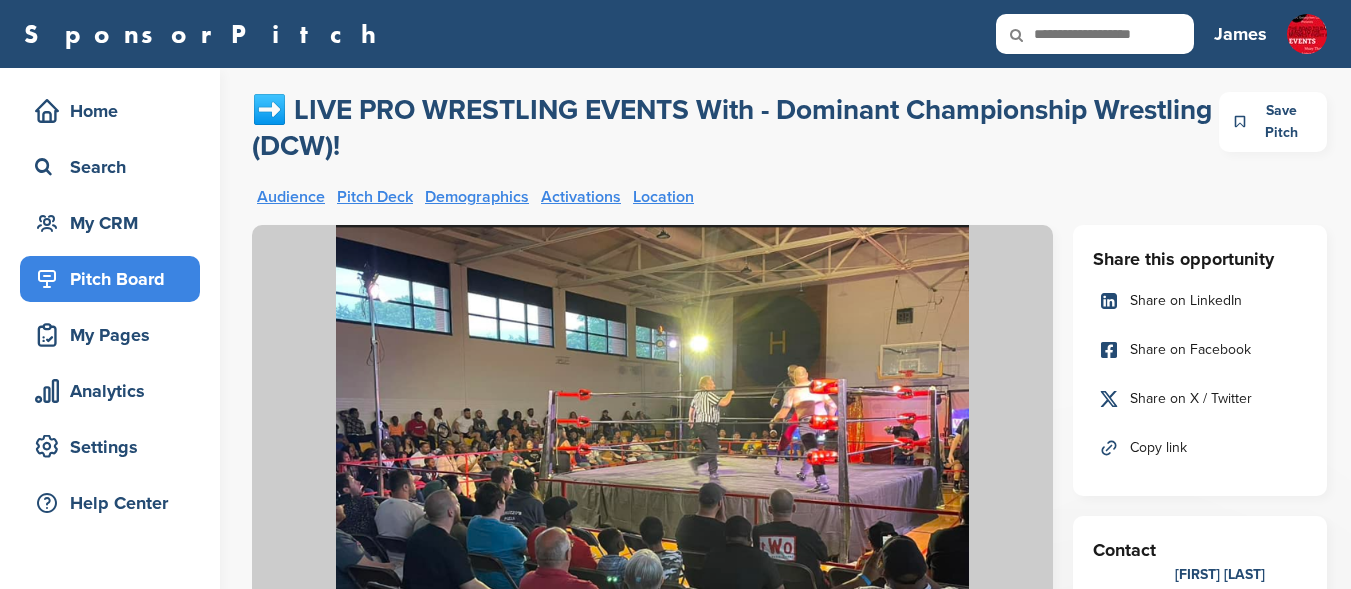 scroll, scrollTop: 200, scrollLeft: 0, axis: vertical 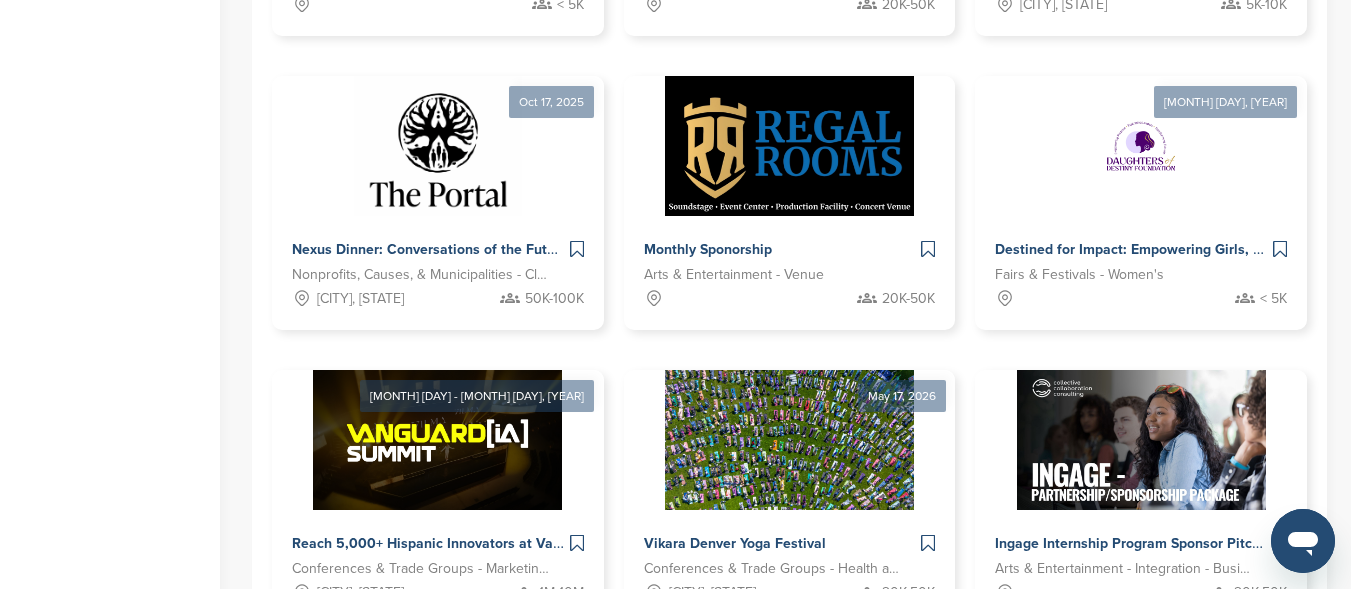 click on "Next →" at bounding box center [946, 686] 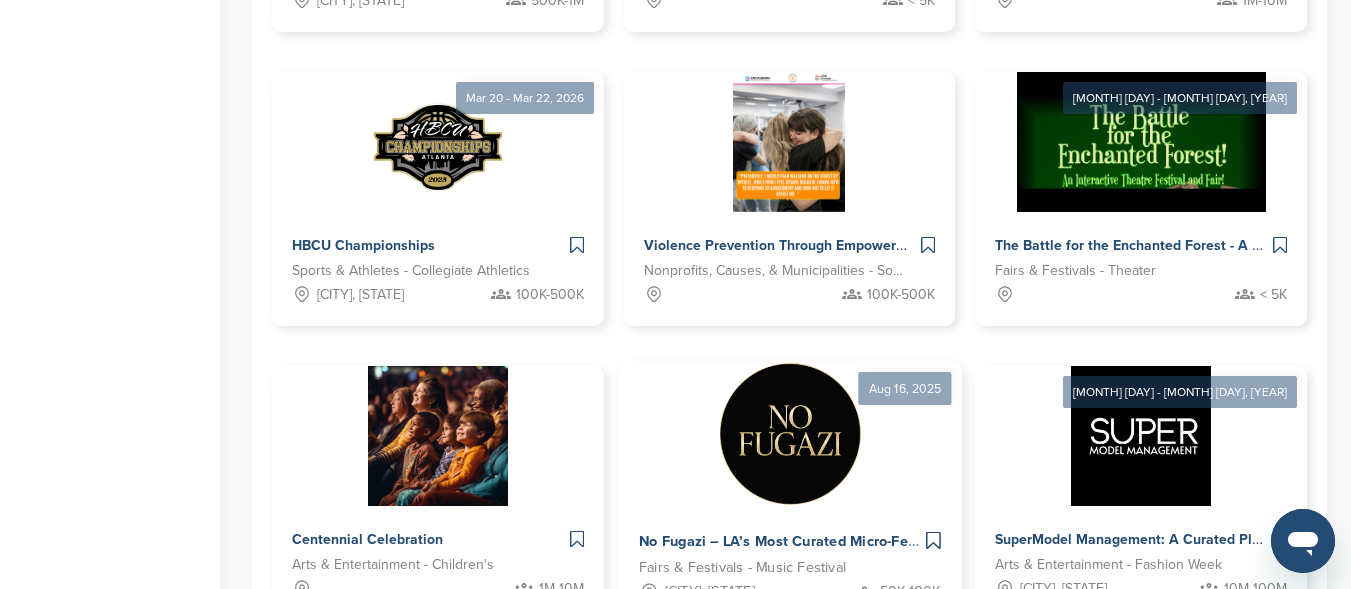 scroll, scrollTop: 1256, scrollLeft: 0, axis: vertical 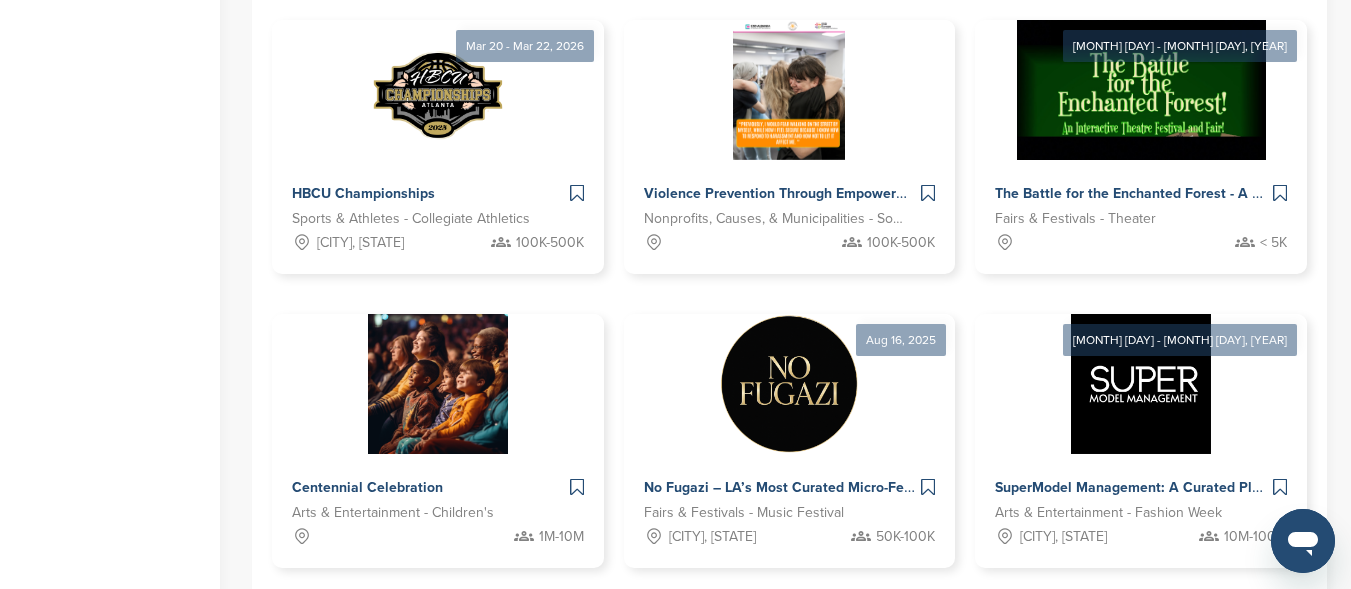 click on "Next →" at bounding box center (946, 630) 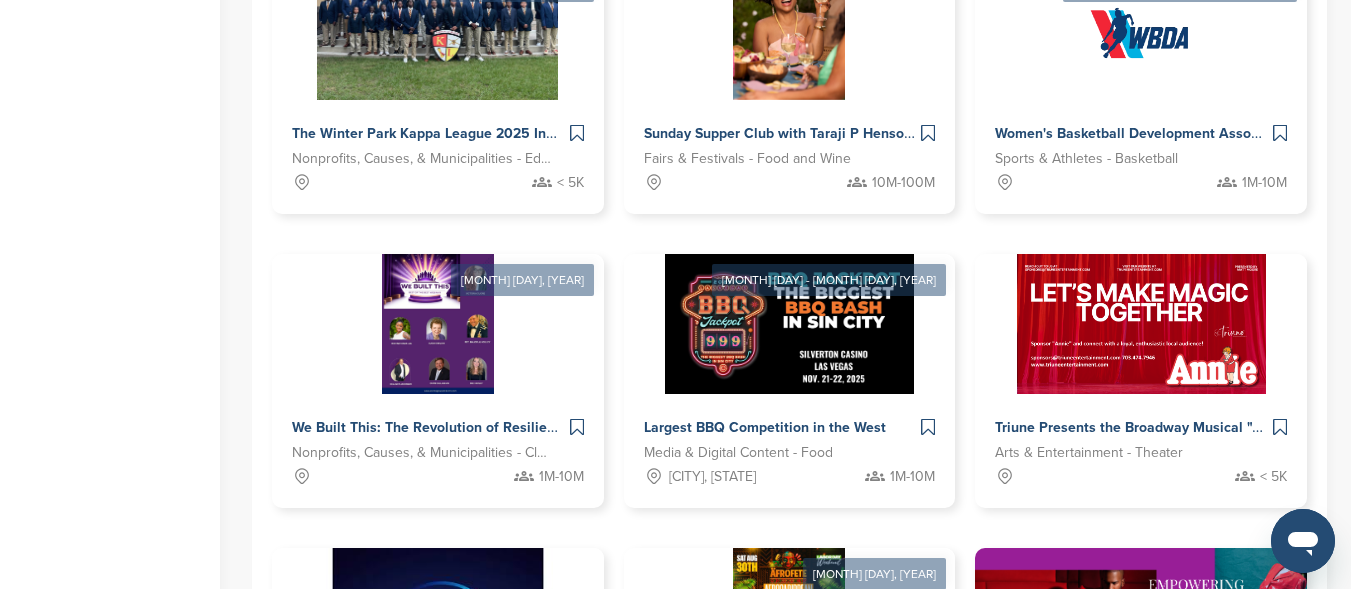 scroll, scrollTop: 1156, scrollLeft: 0, axis: vertical 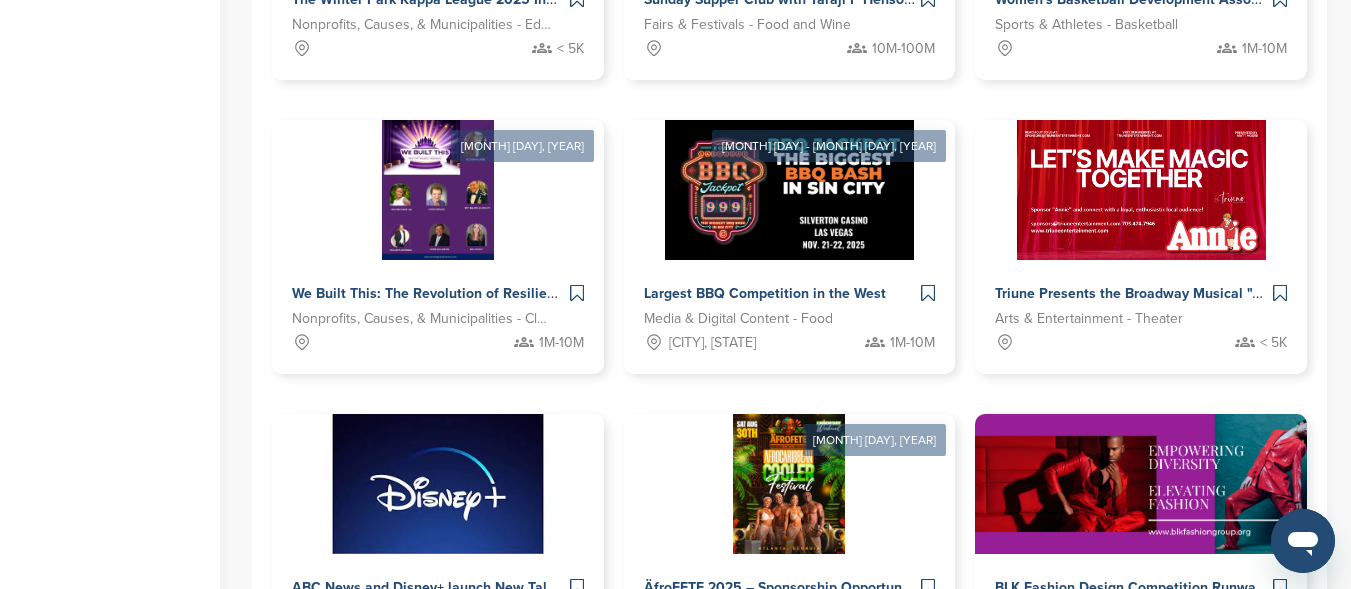 click on "Next →" at bounding box center [971, 730] 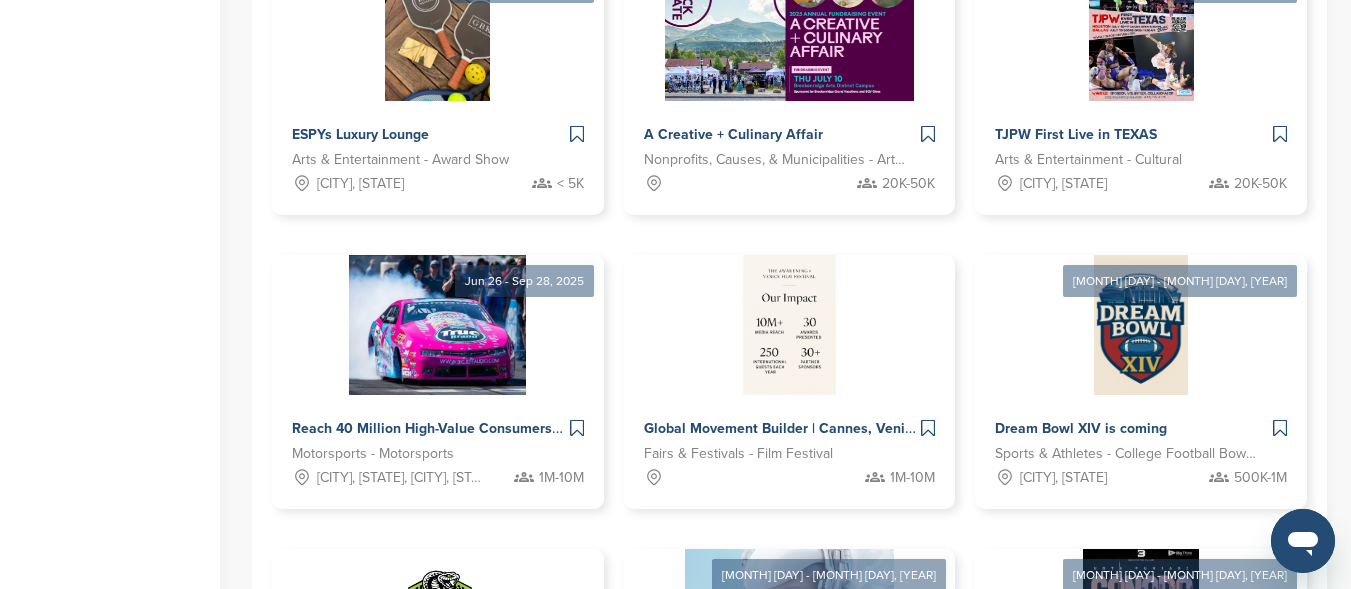 scroll, scrollTop: 1156, scrollLeft: 0, axis: vertical 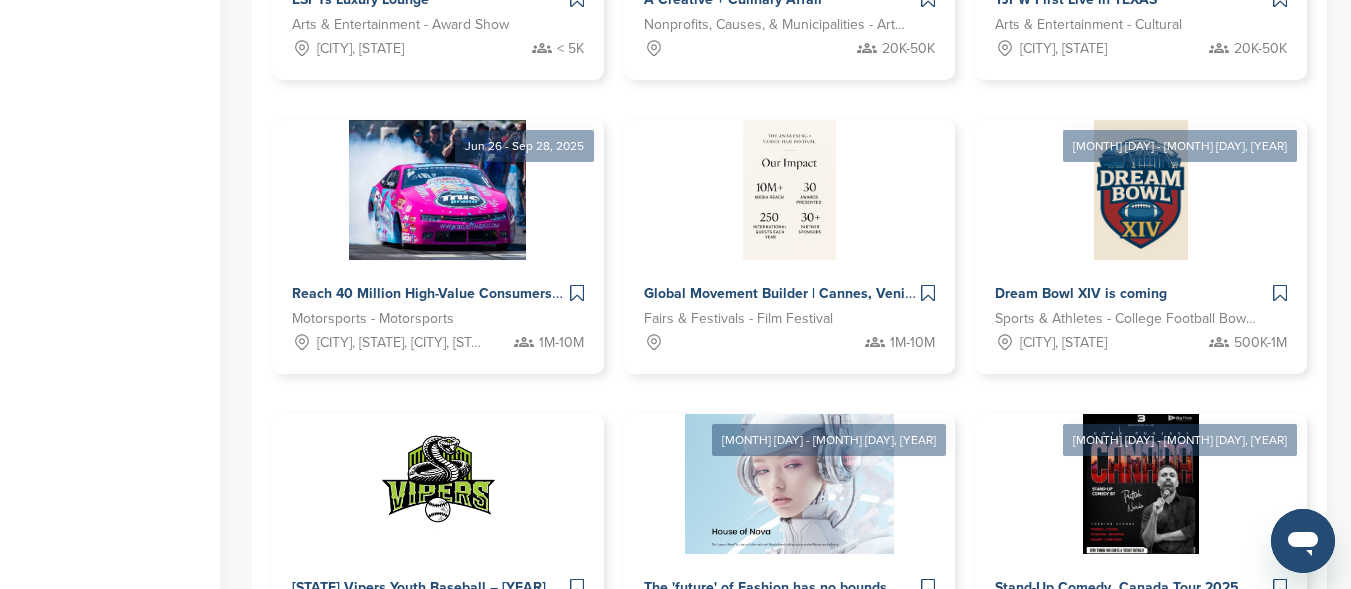 click on "Next →" at bounding box center (996, 730) 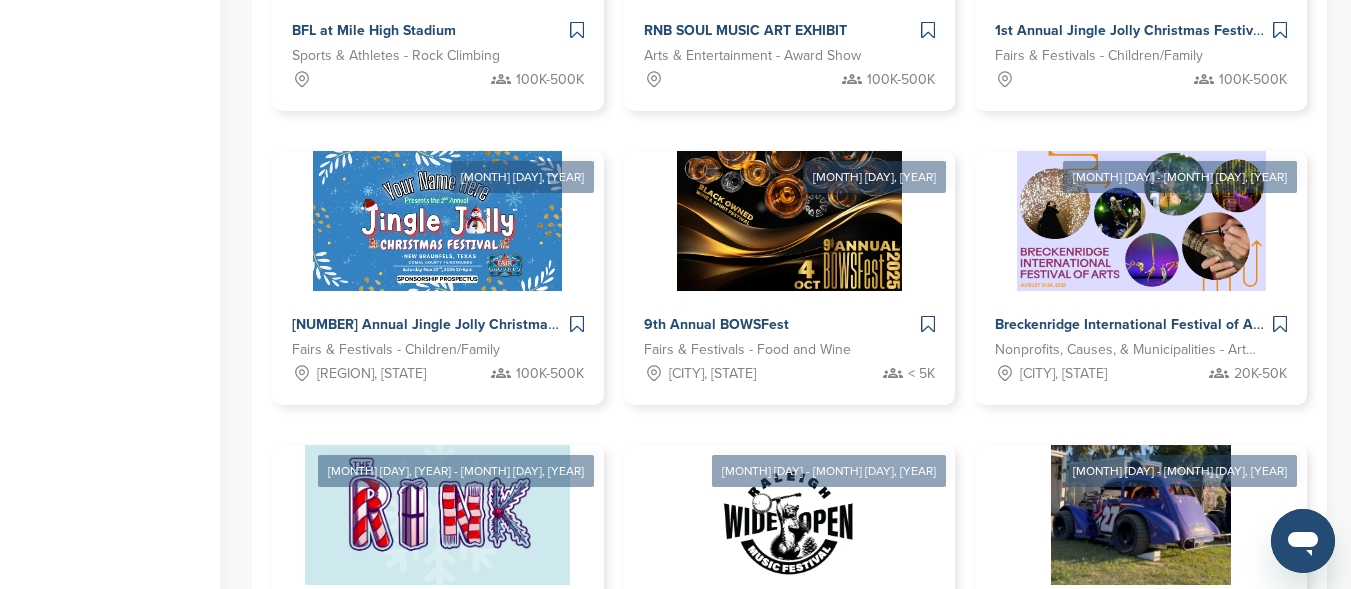 scroll, scrollTop: 1156, scrollLeft: 0, axis: vertical 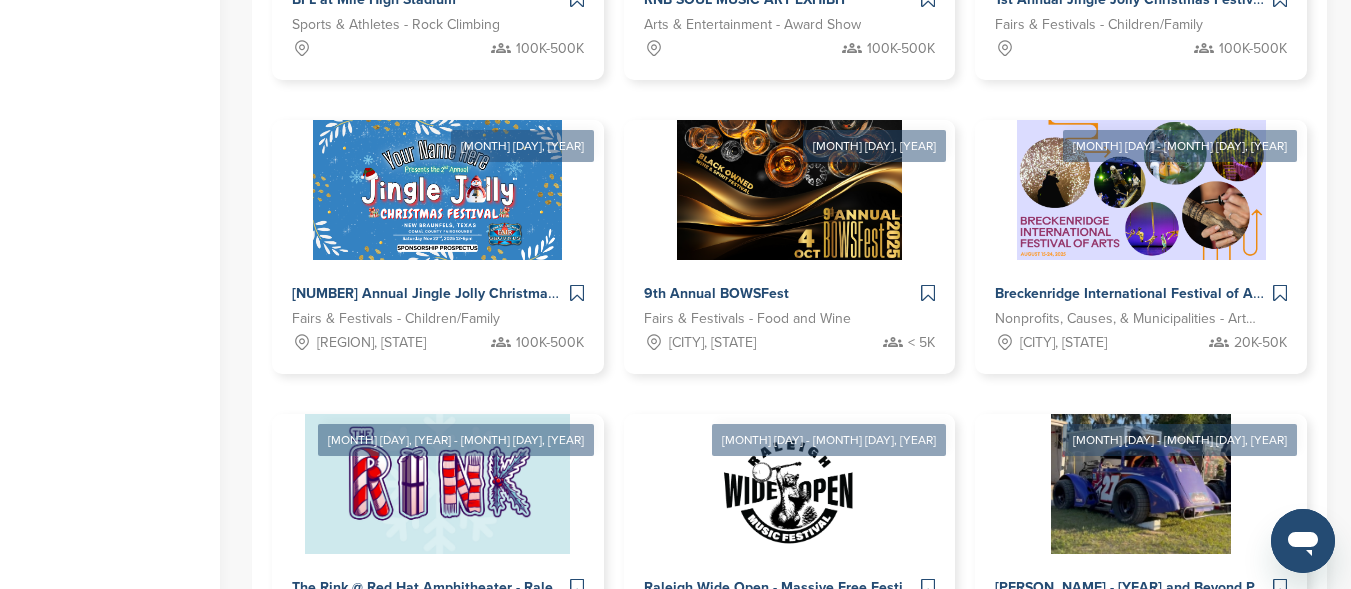 click on "Next →" at bounding box center [1021, 730] 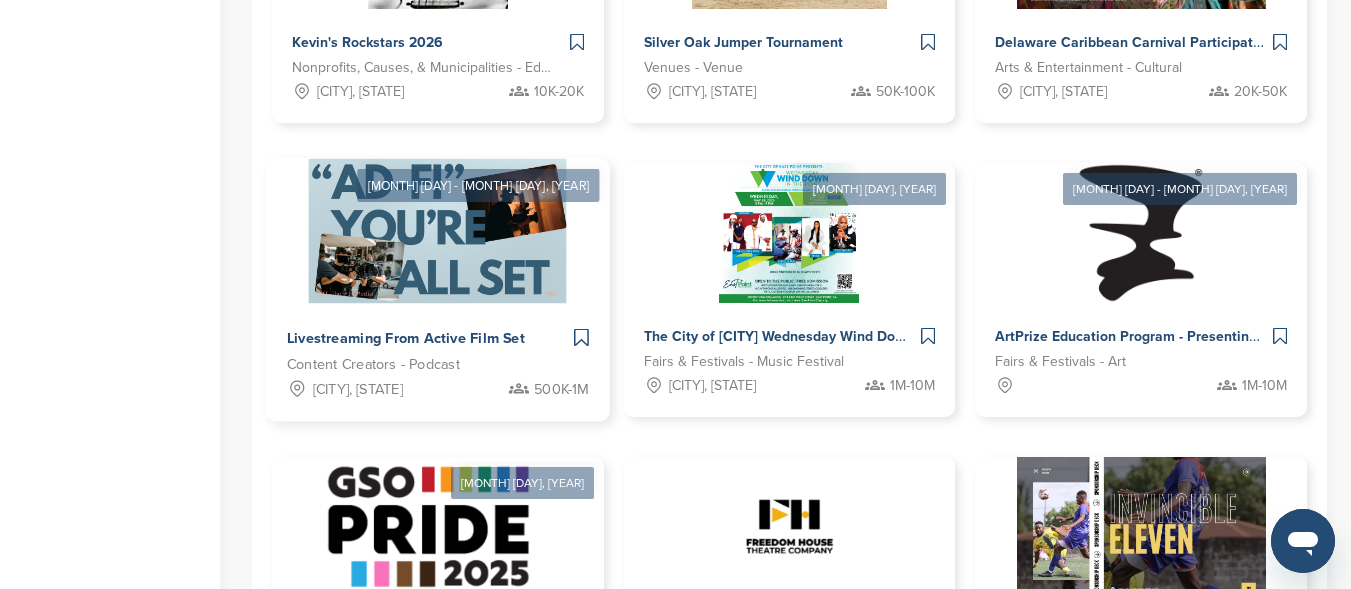 scroll, scrollTop: 1156, scrollLeft: 0, axis: vertical 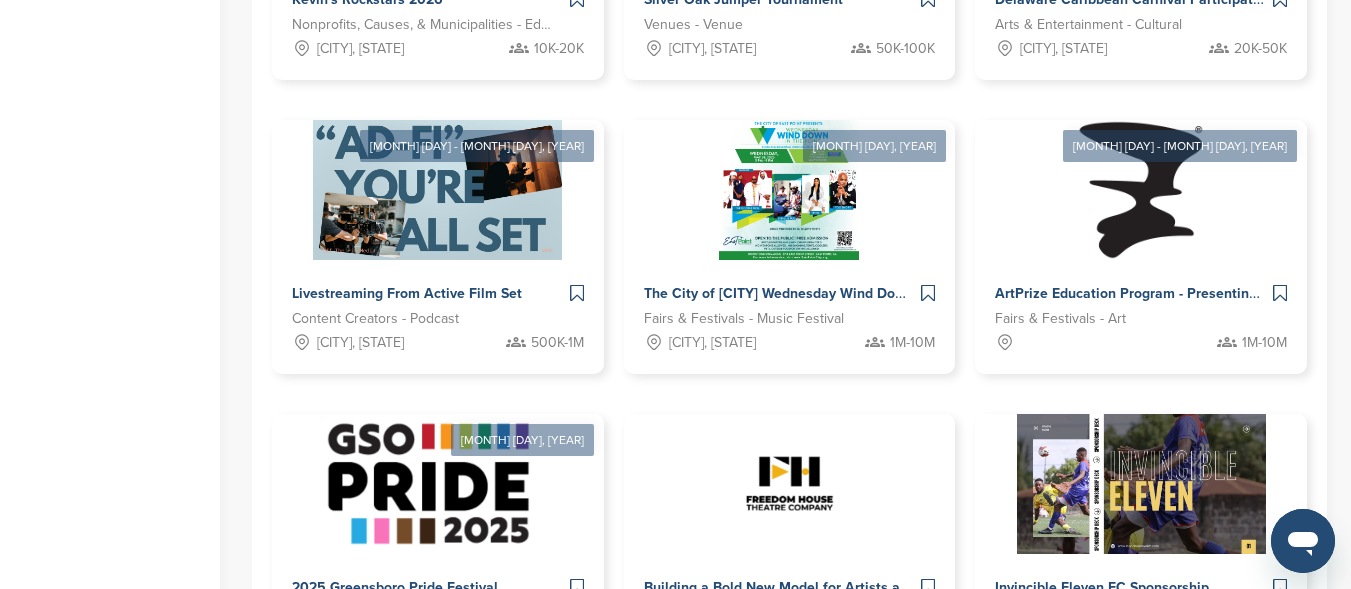 click on "Next →" at bounding box center (1003, 730) 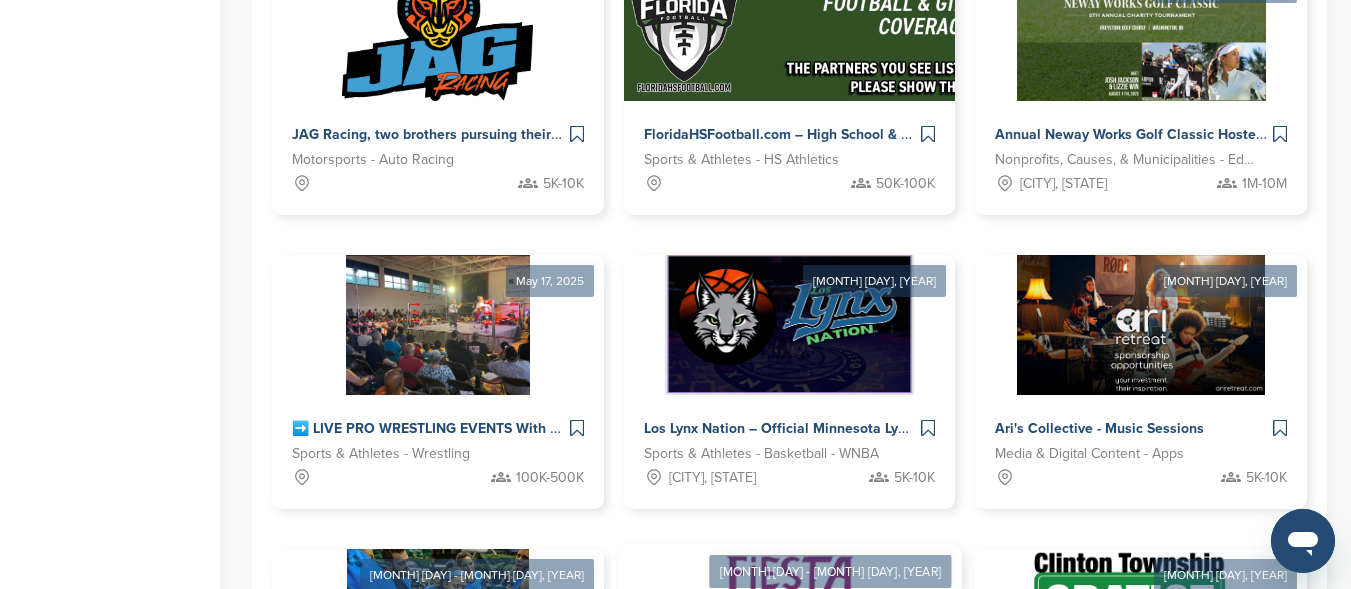 scroll, scrollTop: 1056, scrollLeft: 0, axis: vertical 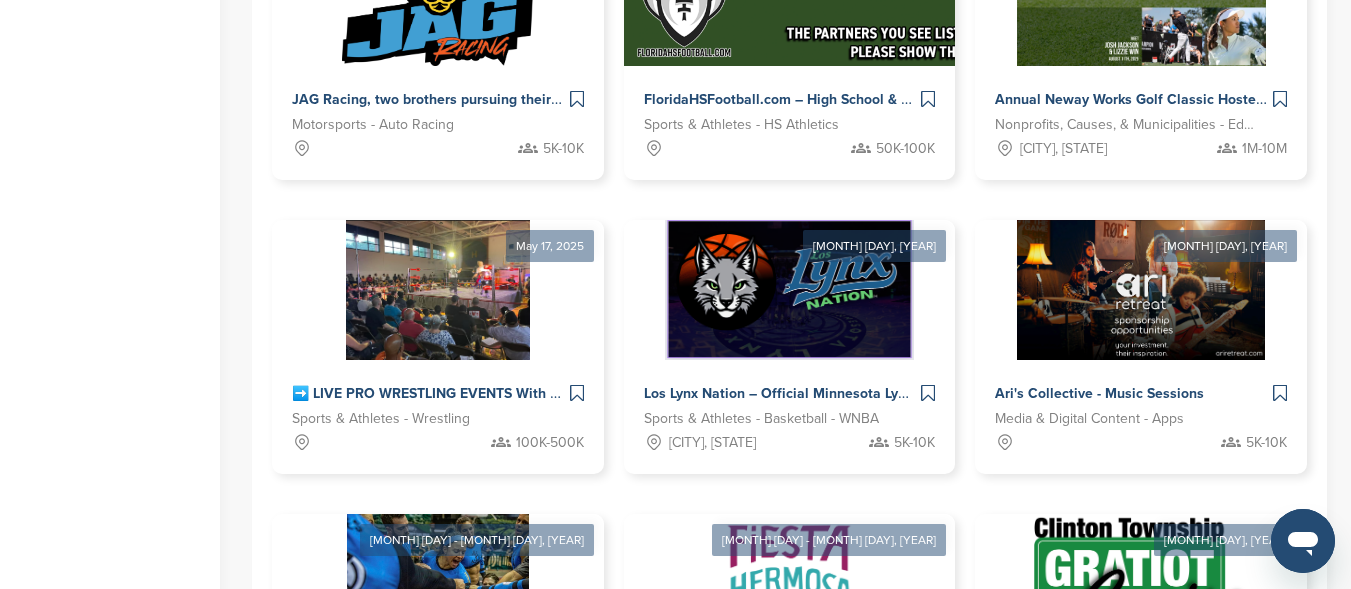 click on "Next →" at bounding box center [1003, 830] 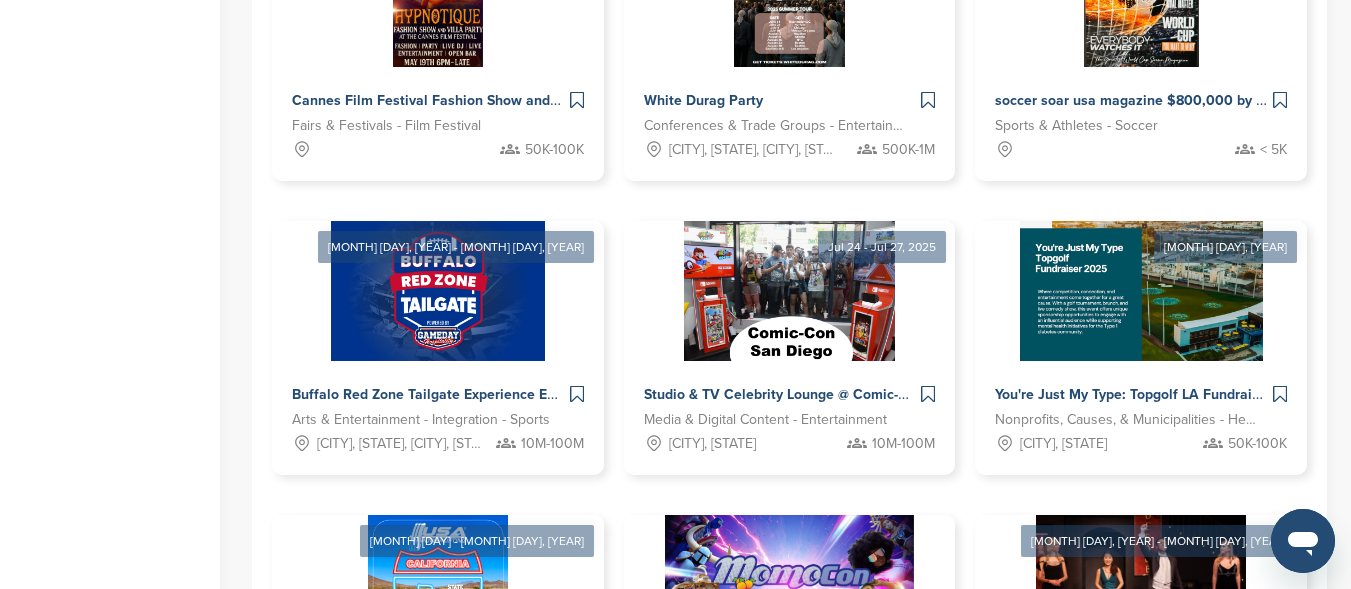 scroll, scrollTop: 1056, scrollLeft: 0, axis: vertical 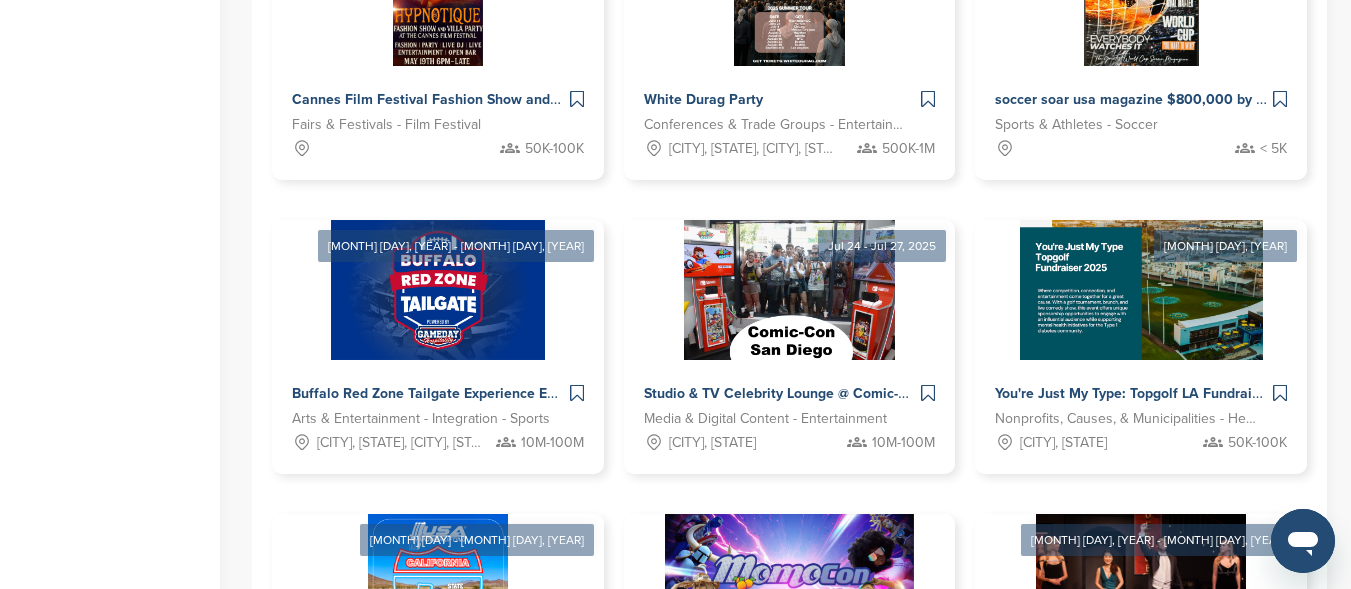 click on "Next →" at bounding box center (1003, 830) 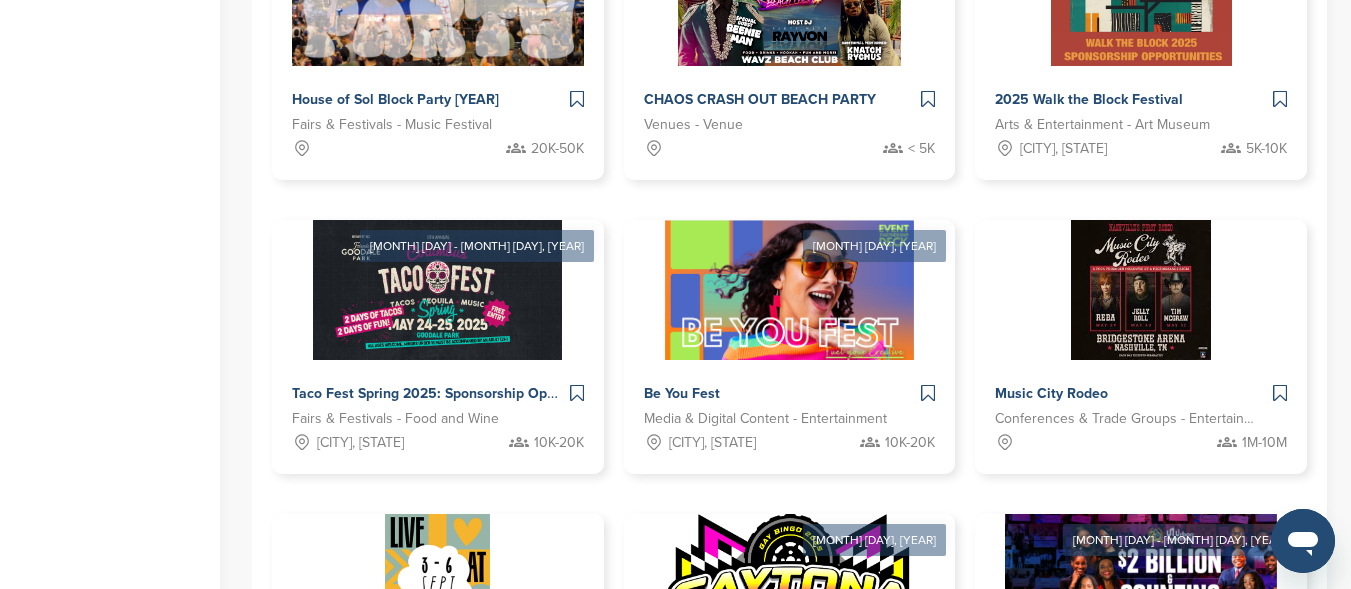 scroll, scrollTop: 1156, scrollLeft: 0, axis: vertical 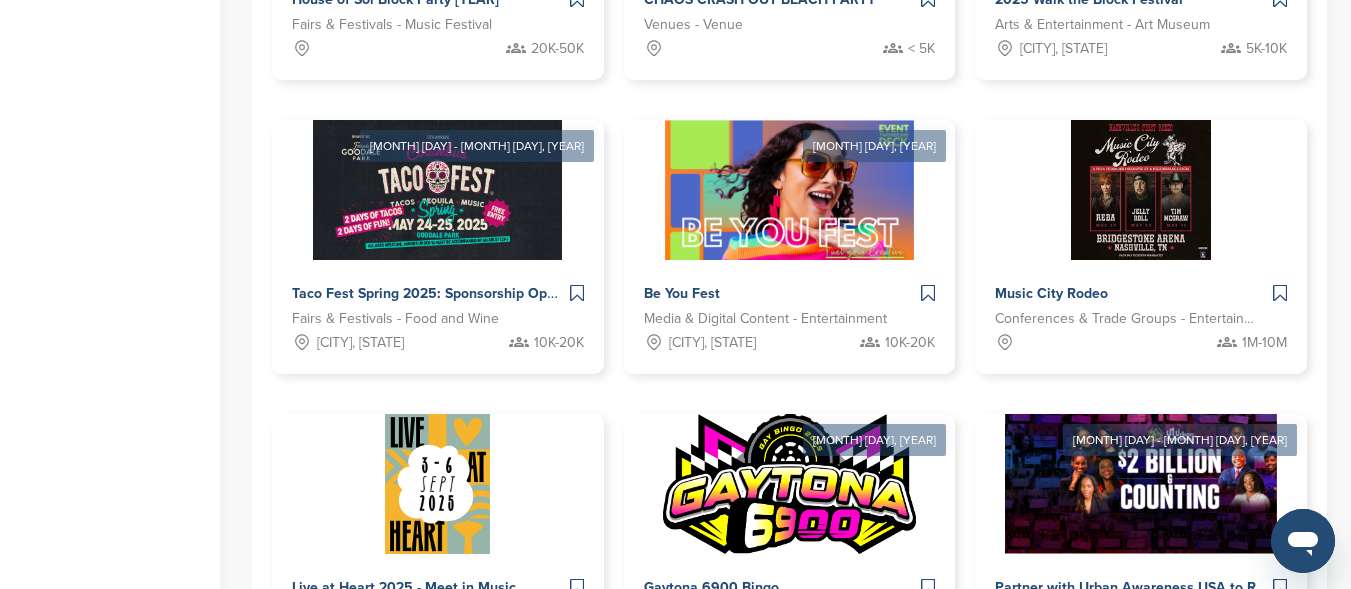 click on "Next →" at bounding box center [1003, 730] 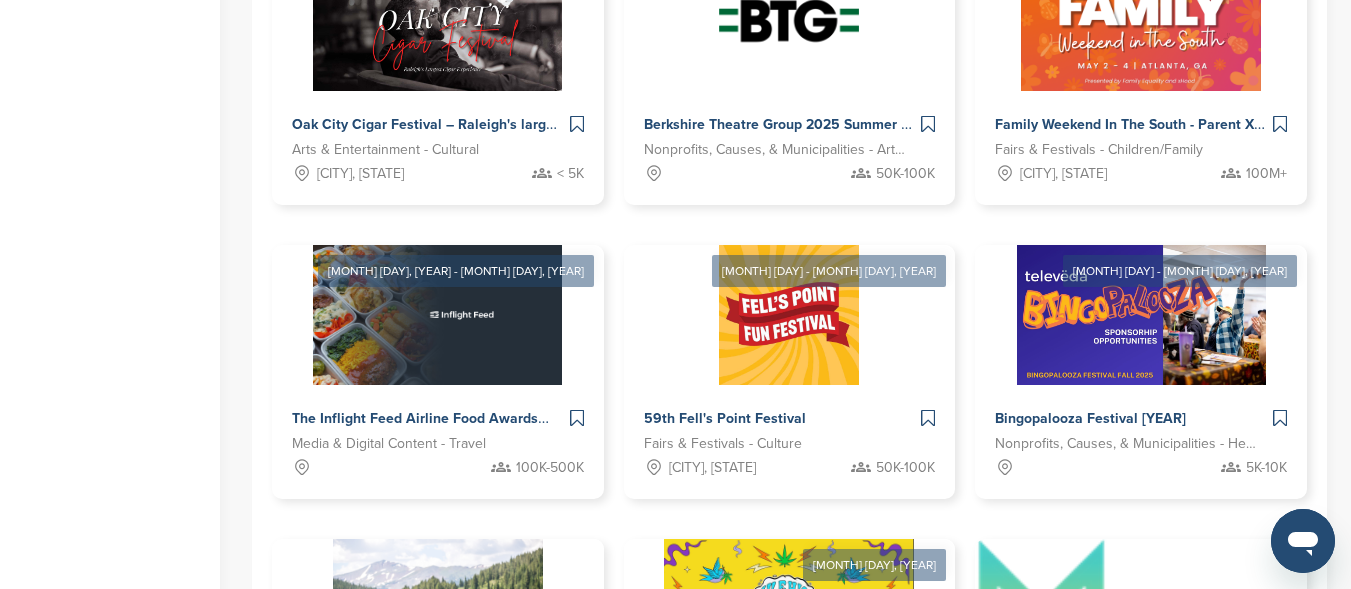 scroll, scrollTop: 1056, scrollLeft: 0, axis: vertical 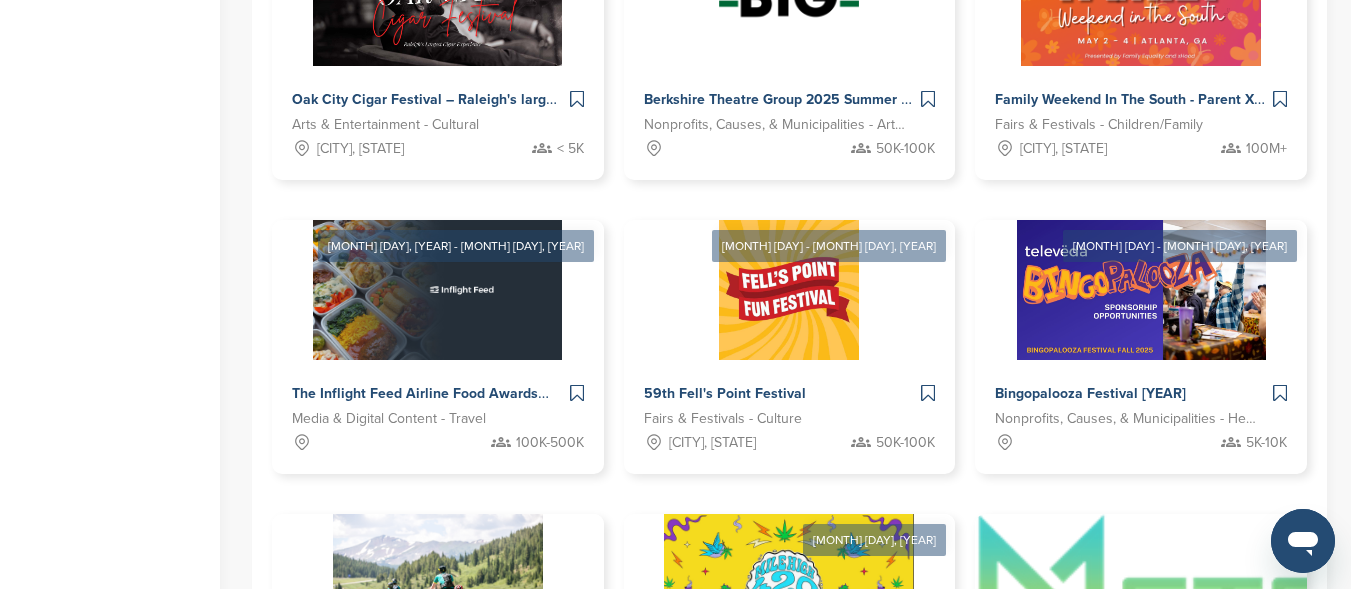 click on "Next →" at bounding box center (1003, 830) 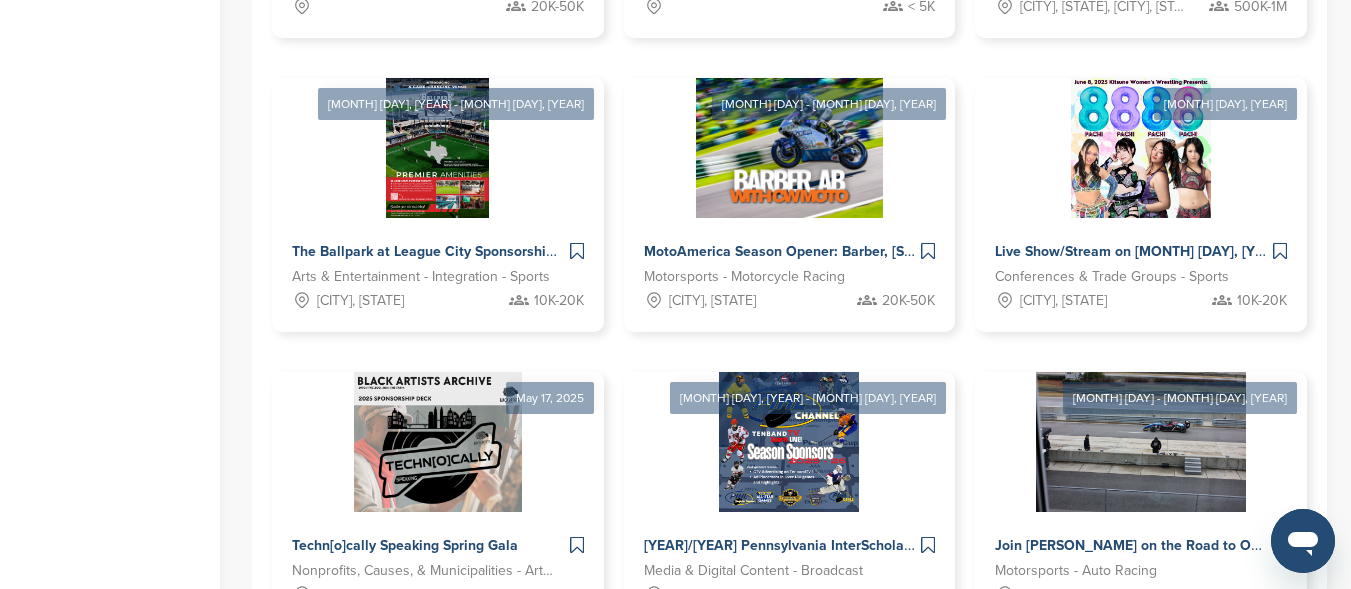 scroll, scrollTop: 1200, scrollLeft: 0, axis: vertical 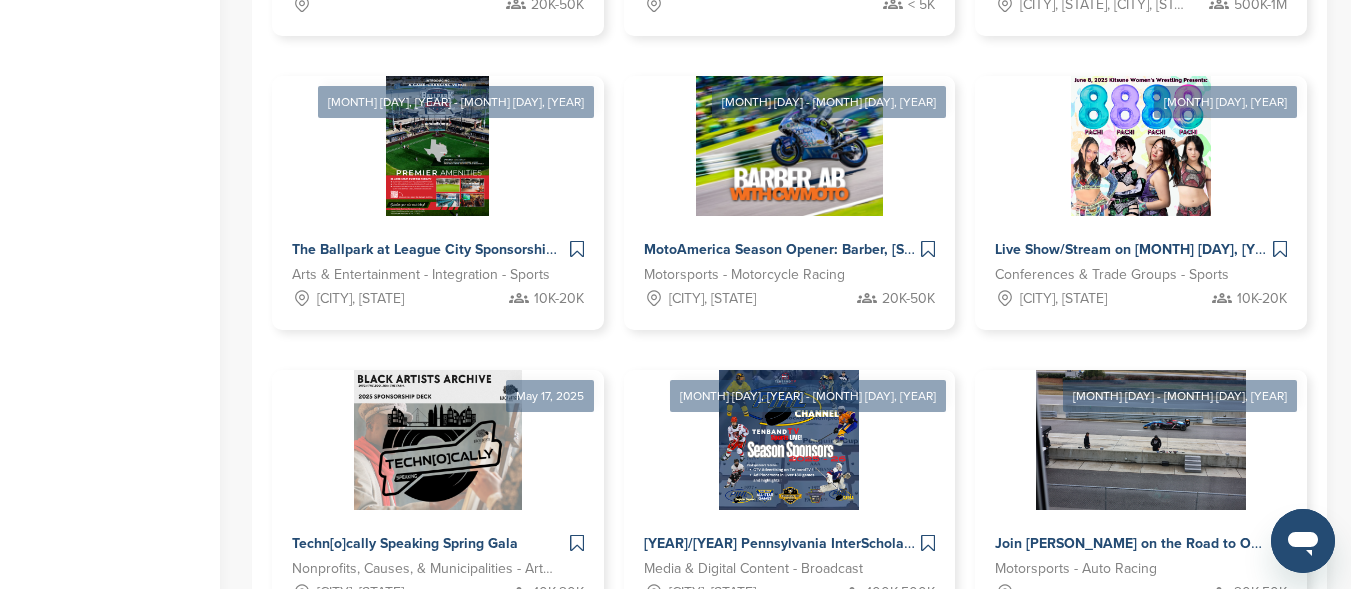 click on "Next →" at bounding box center (1003, 686) 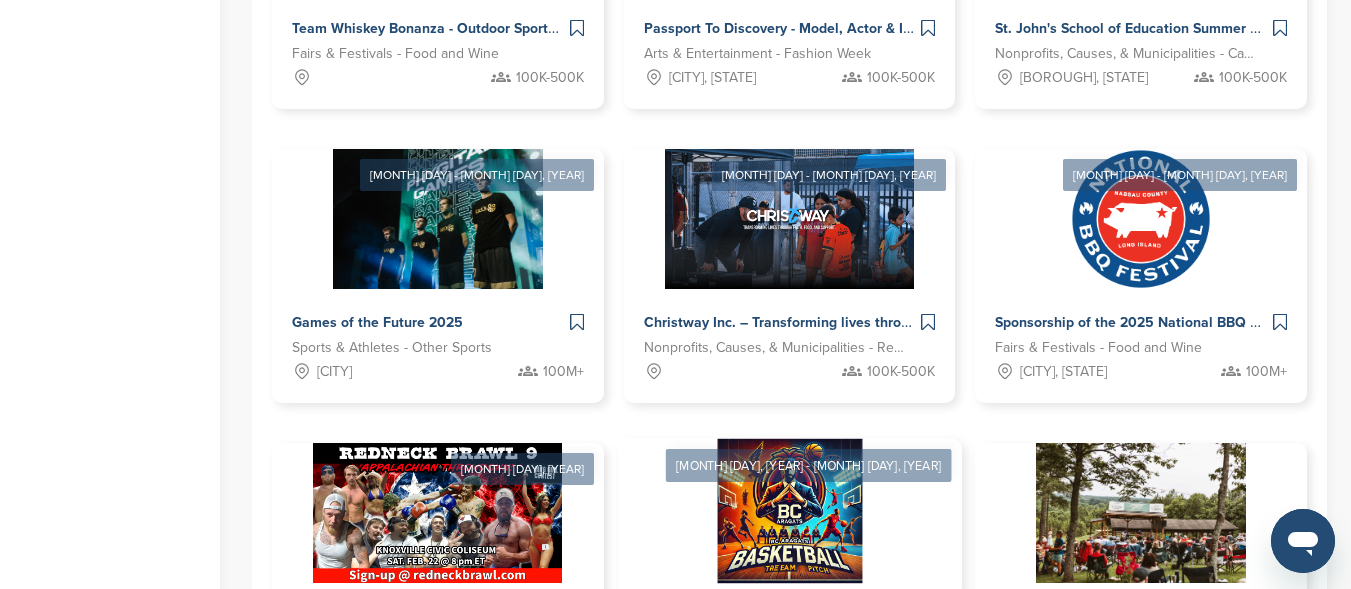 scroll, scrollTop: 1156, scrollLeft: 0, axis: vertical 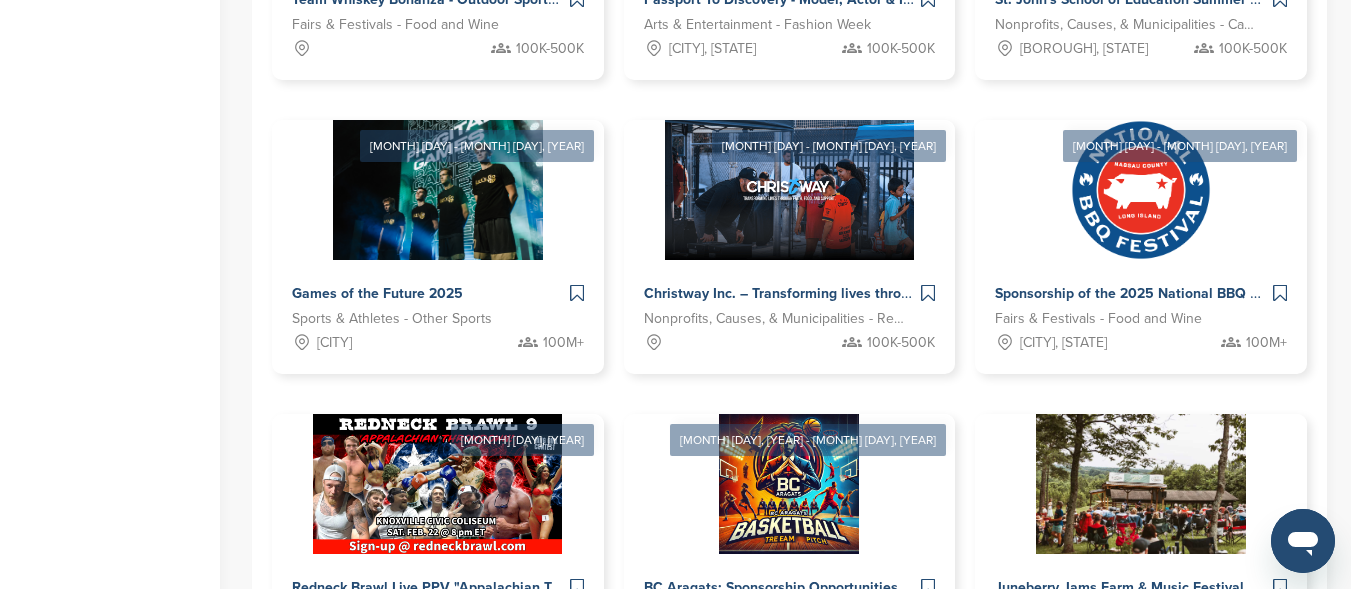 click on "Next →" at bounding box center [1003, 730] 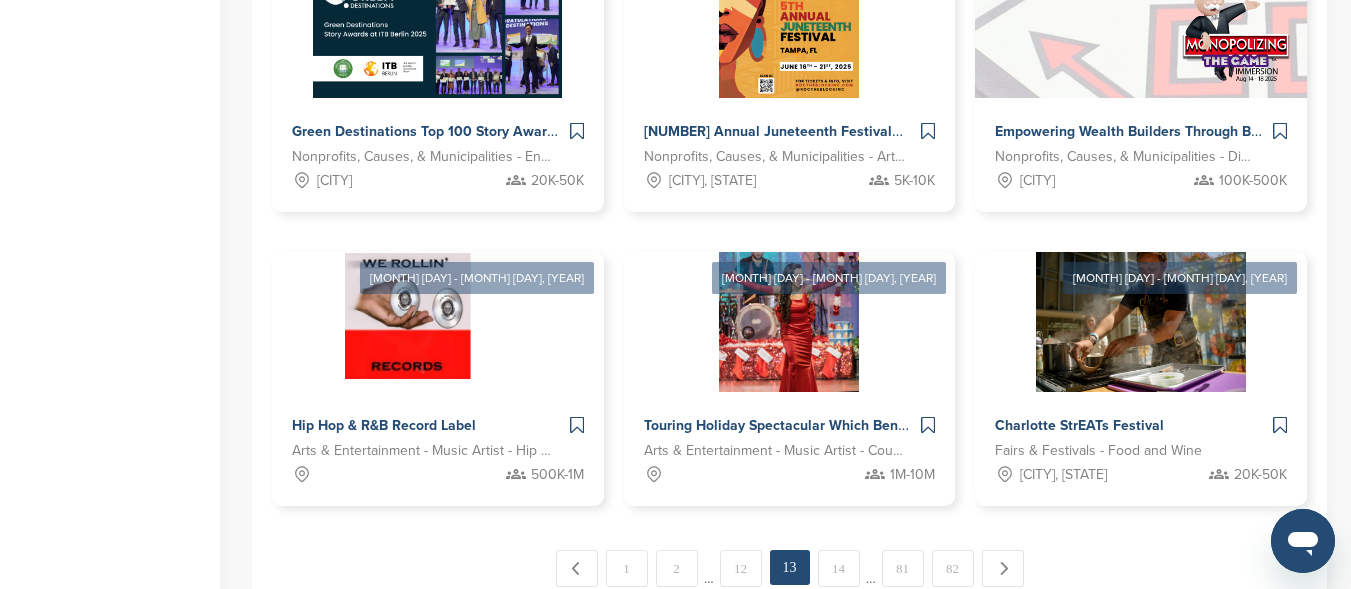 scroll, scrollTop: 1356, scrollLeft: 0, axis: vertical 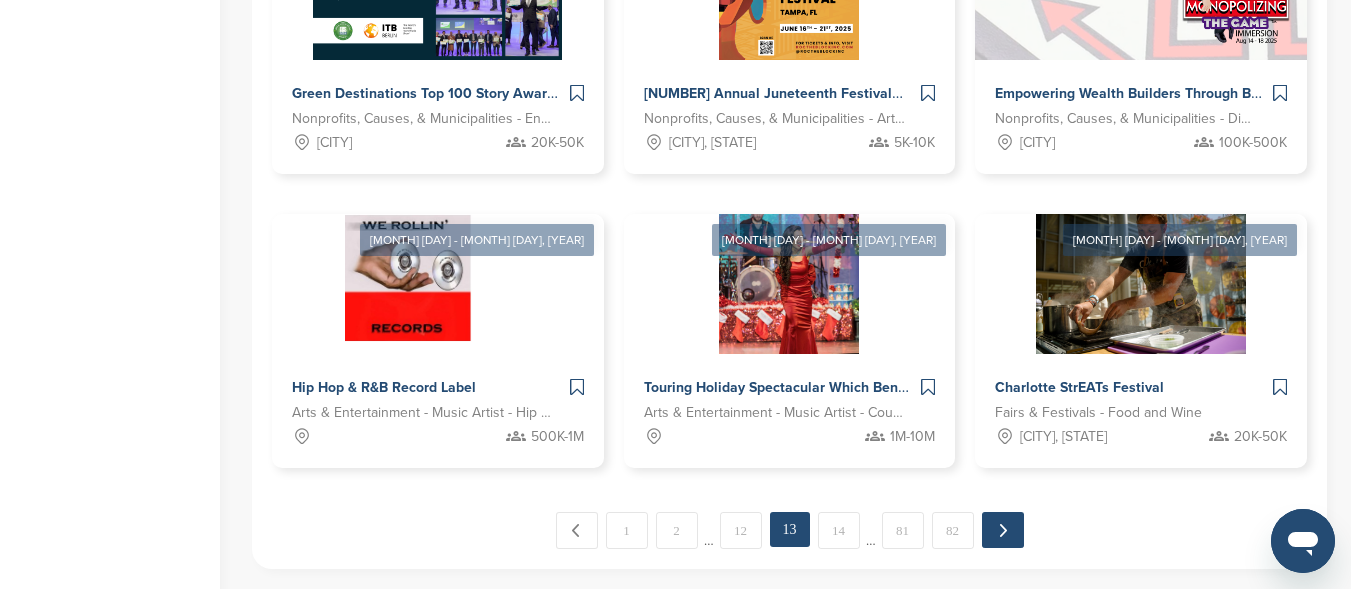 click on "Next →" at bounding box center [1003, 530] 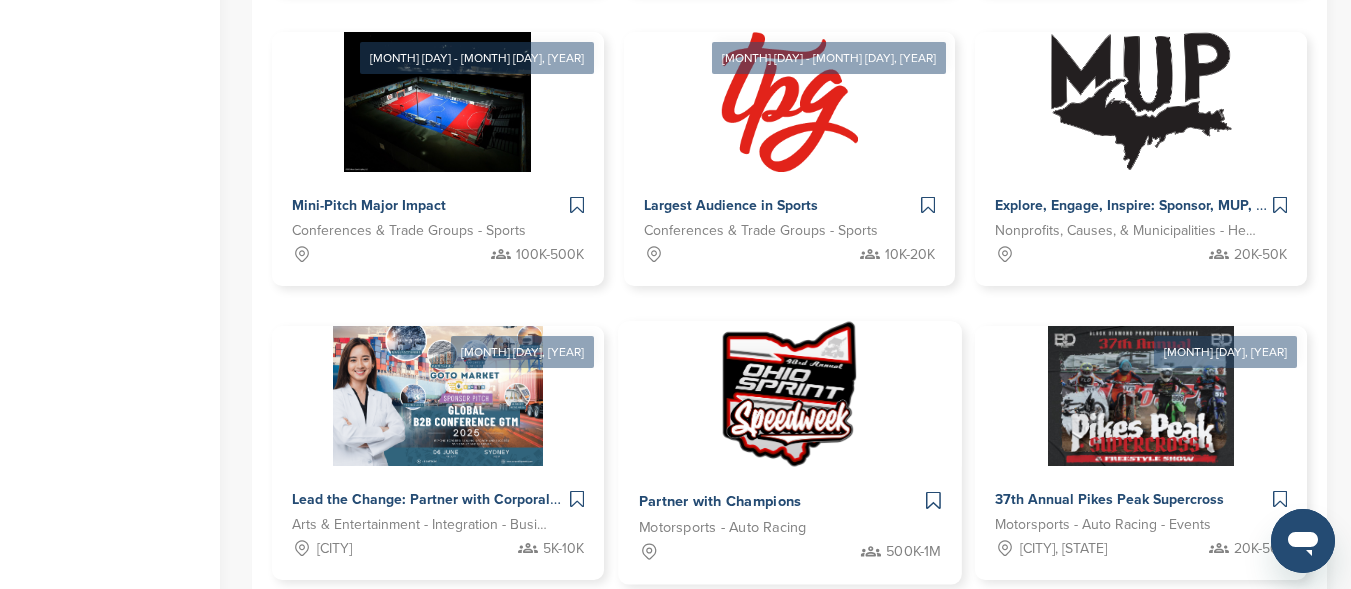 scroll, scrollTop: 1256, scrollLeft: 0, axis: vertical 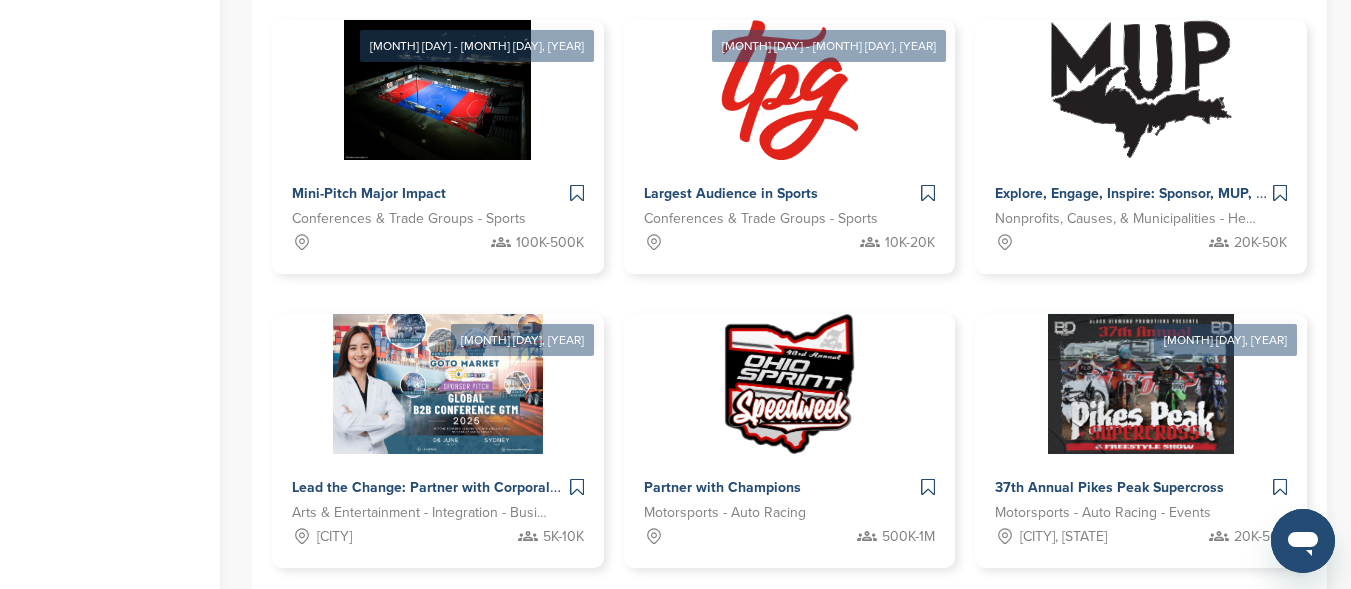 click on "Next →" at bounding box center (1003, 630) 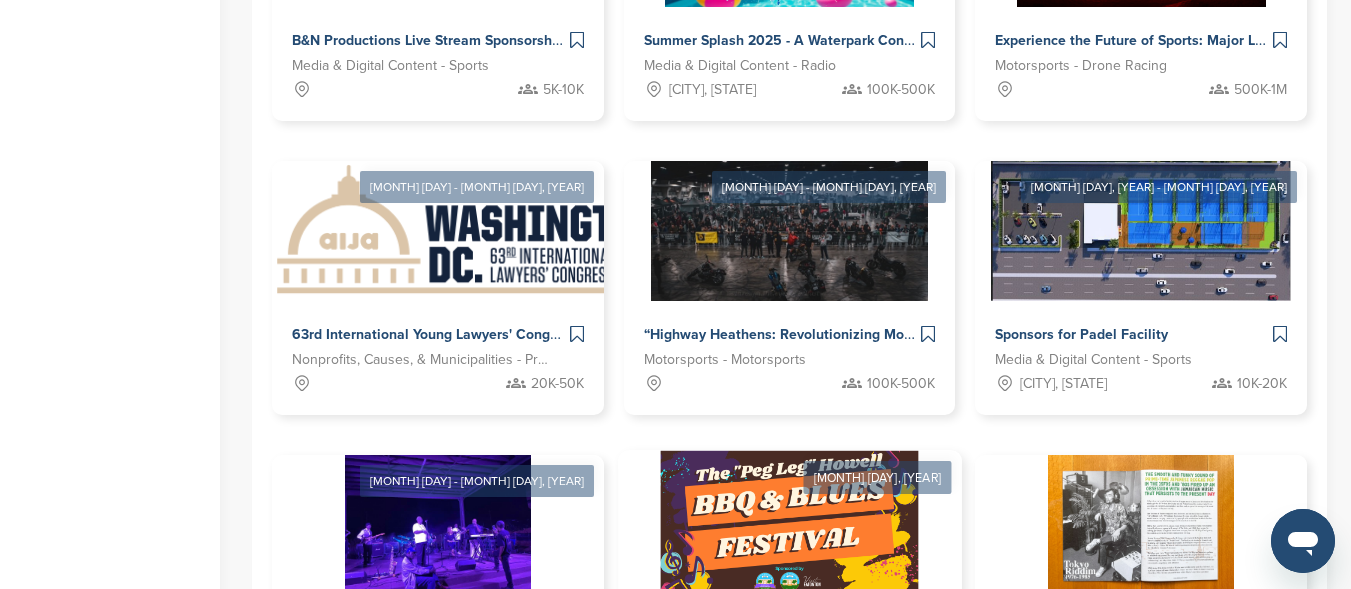 scroll, scrollTop: 1156, scrollLeft: 0, axis: vertical 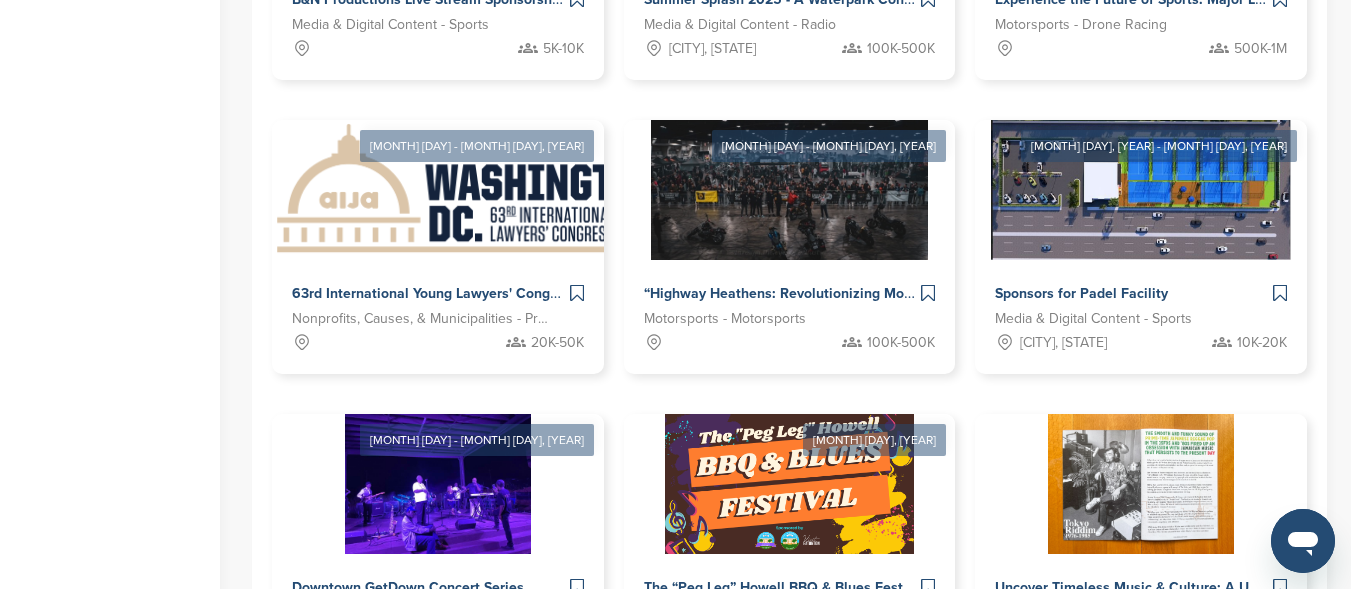 click on "Next →" at bounding box center (1003, 730) 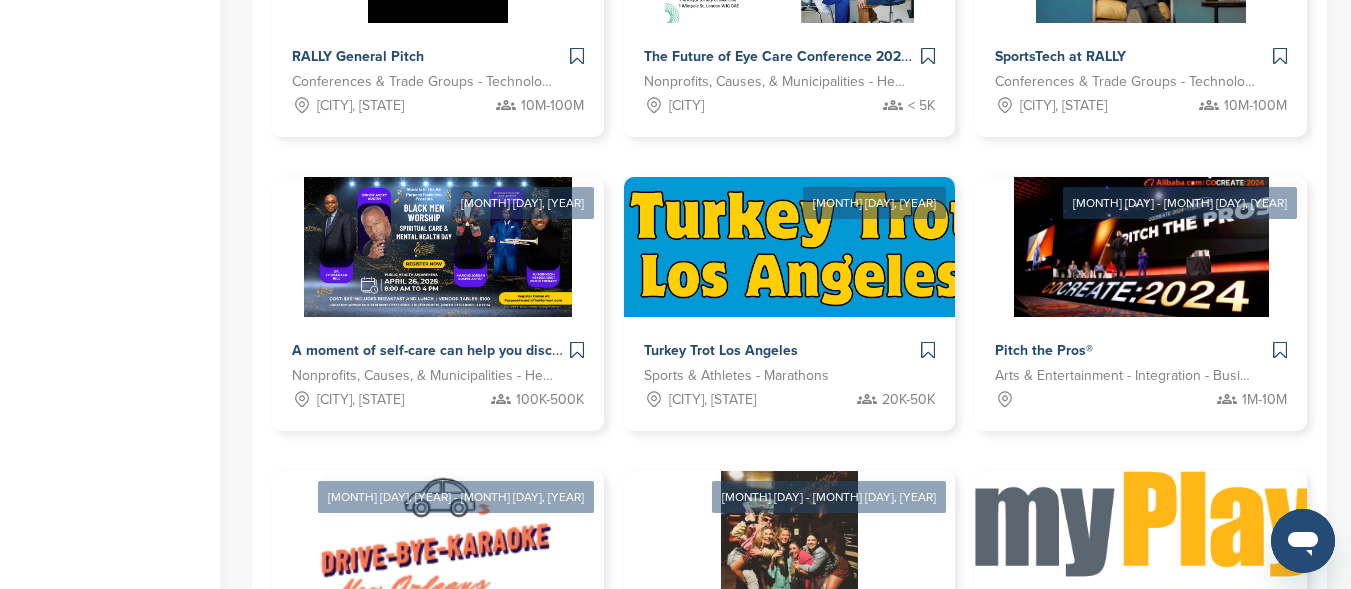 scroll, scrollTop: 1156, scrollLeft: 0, axis: vertical 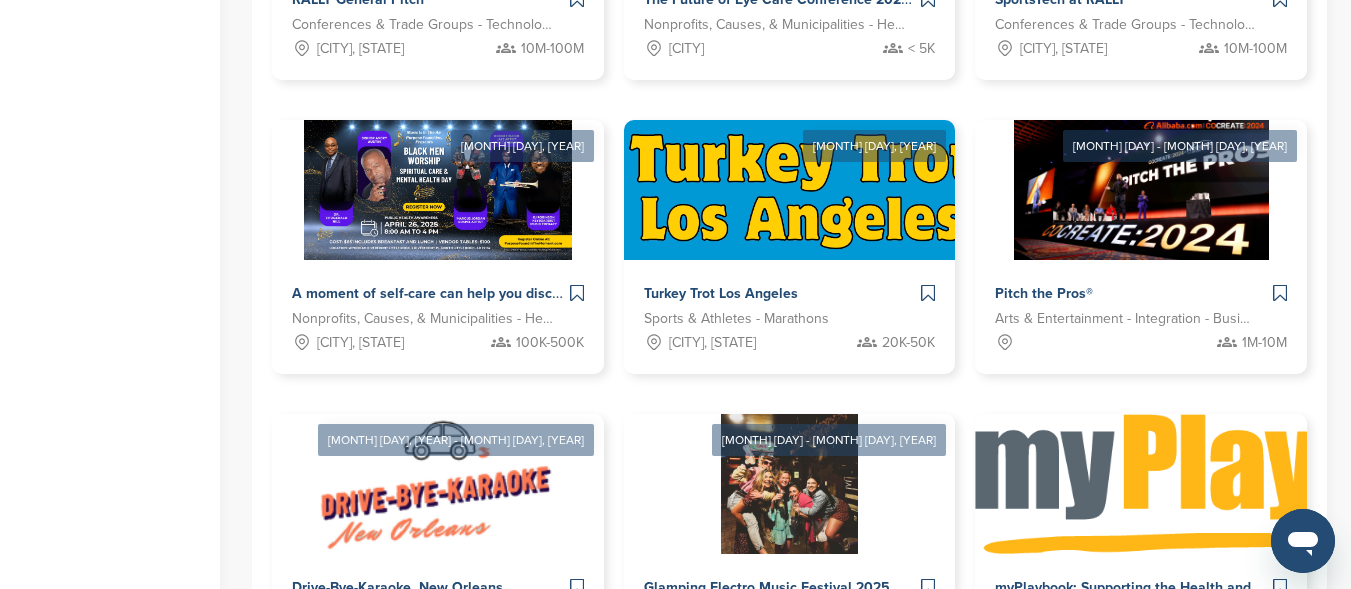 click on "Next →" at bounding box center [1003, 730] 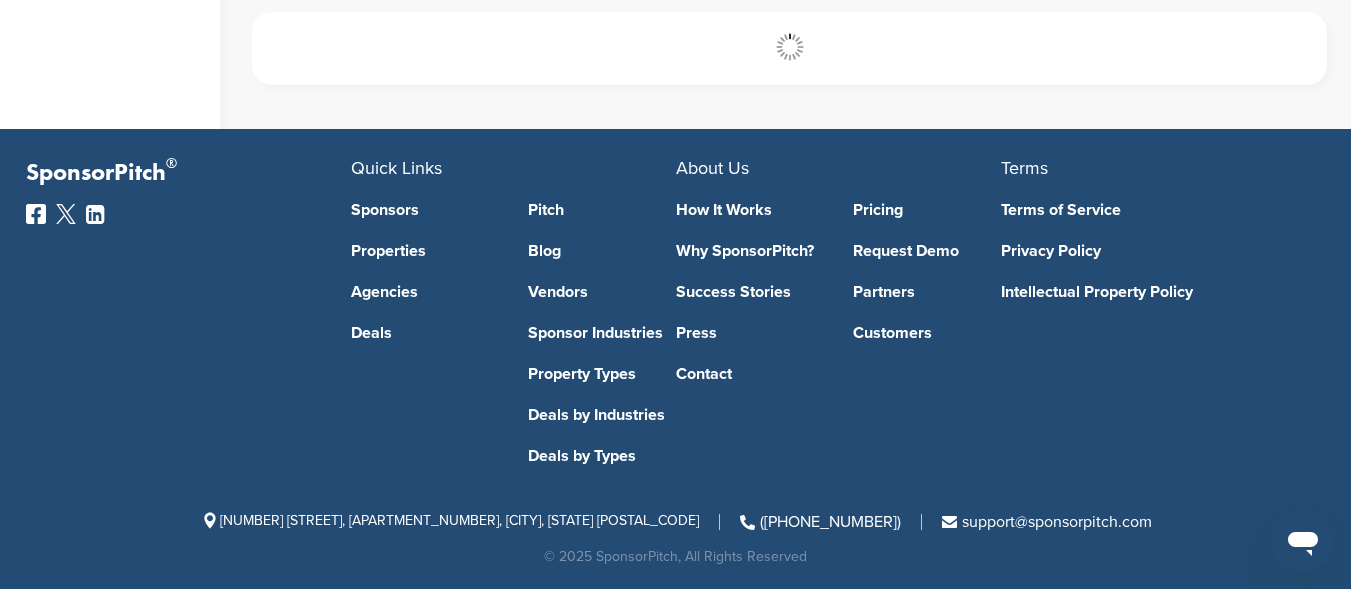 scroll, scrollTop: 656, scrollLeft: 0, axis: vertical 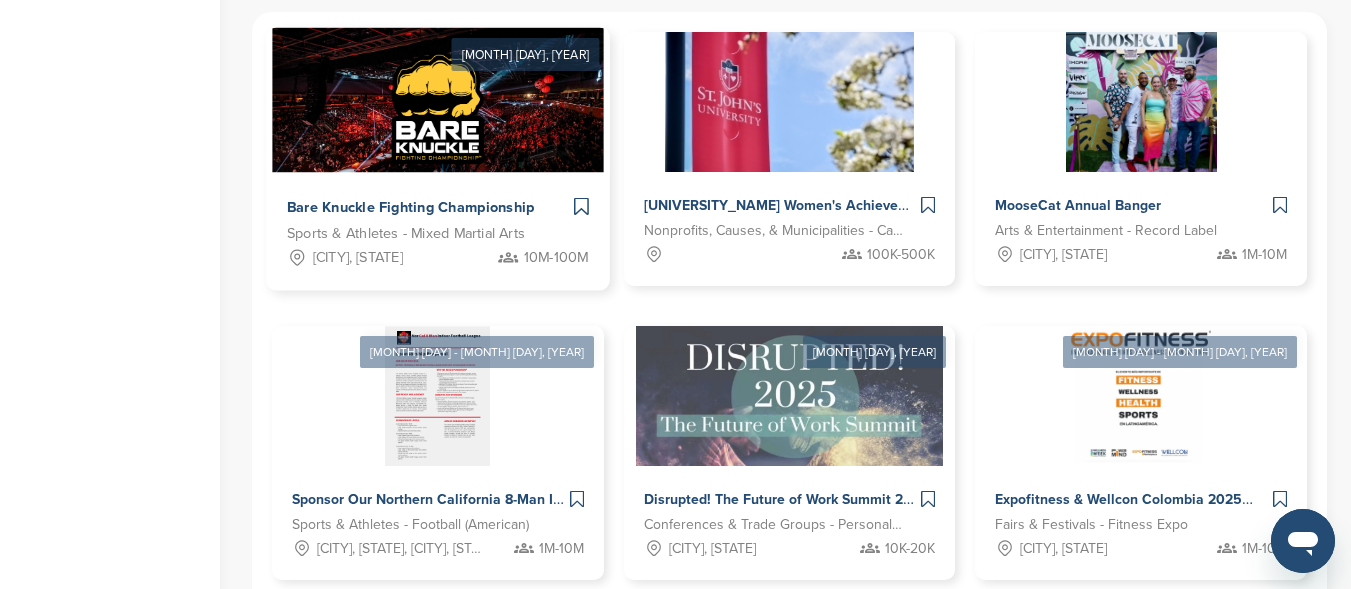 click at bounding box center (437, 100) 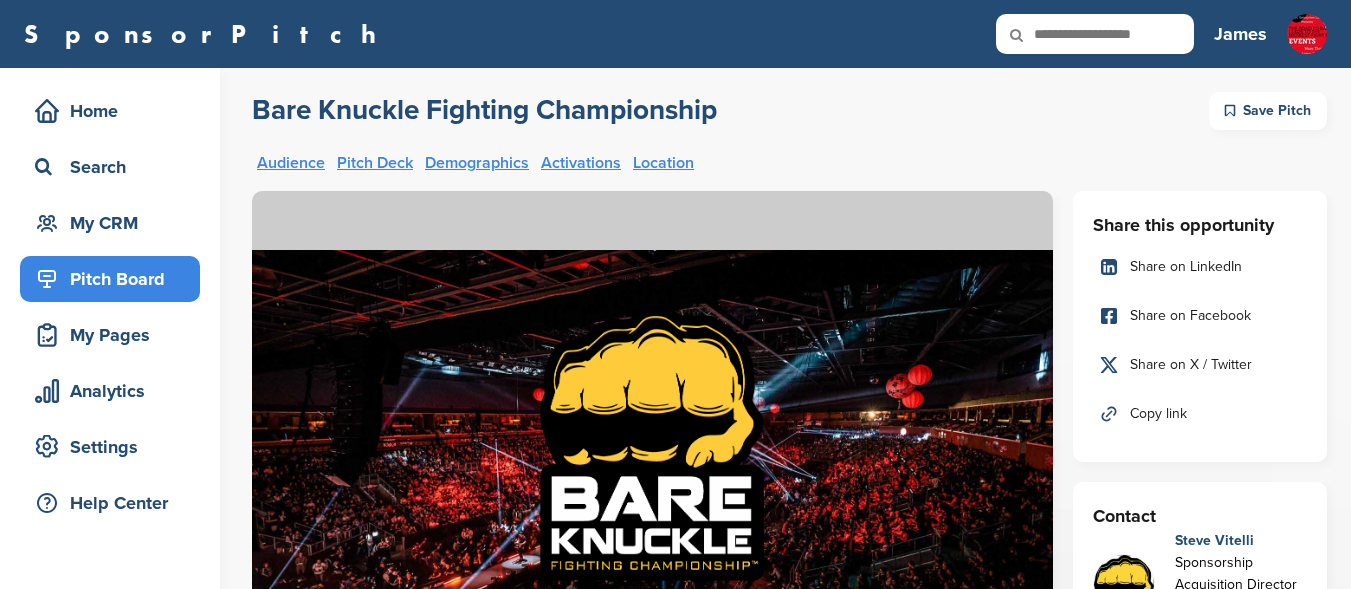 scroll, scrollTop: 0, scrollLeft: 0, axis: both 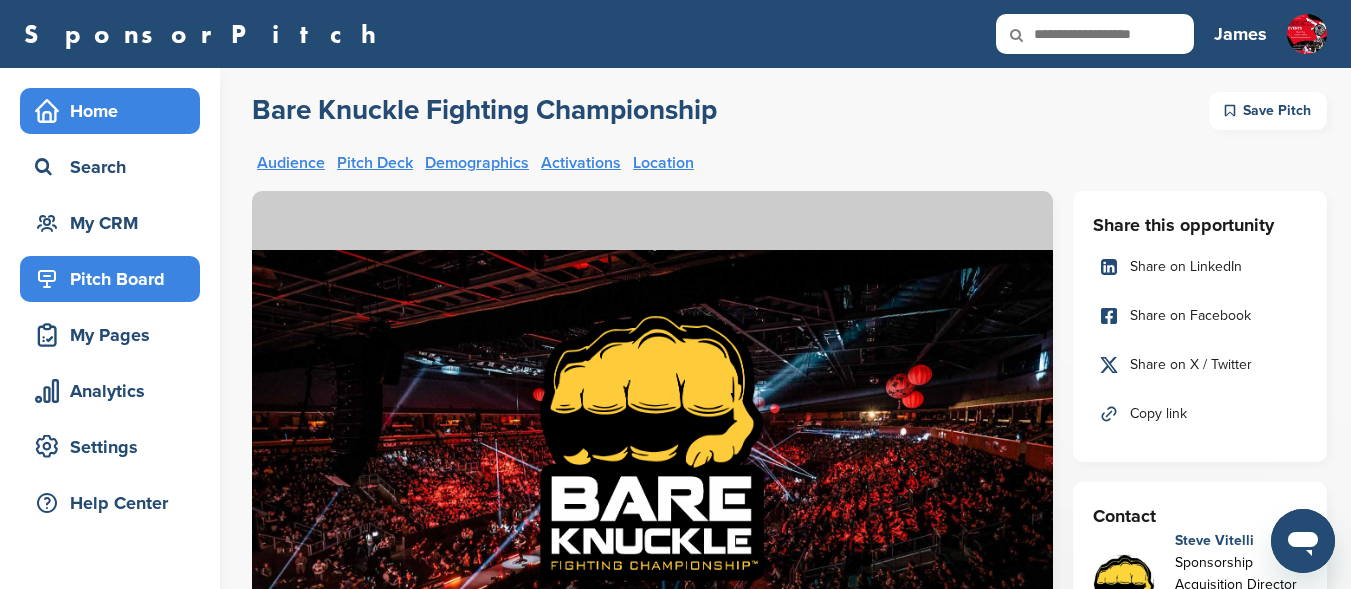 click on "Home" at bounding box center (115, 111) 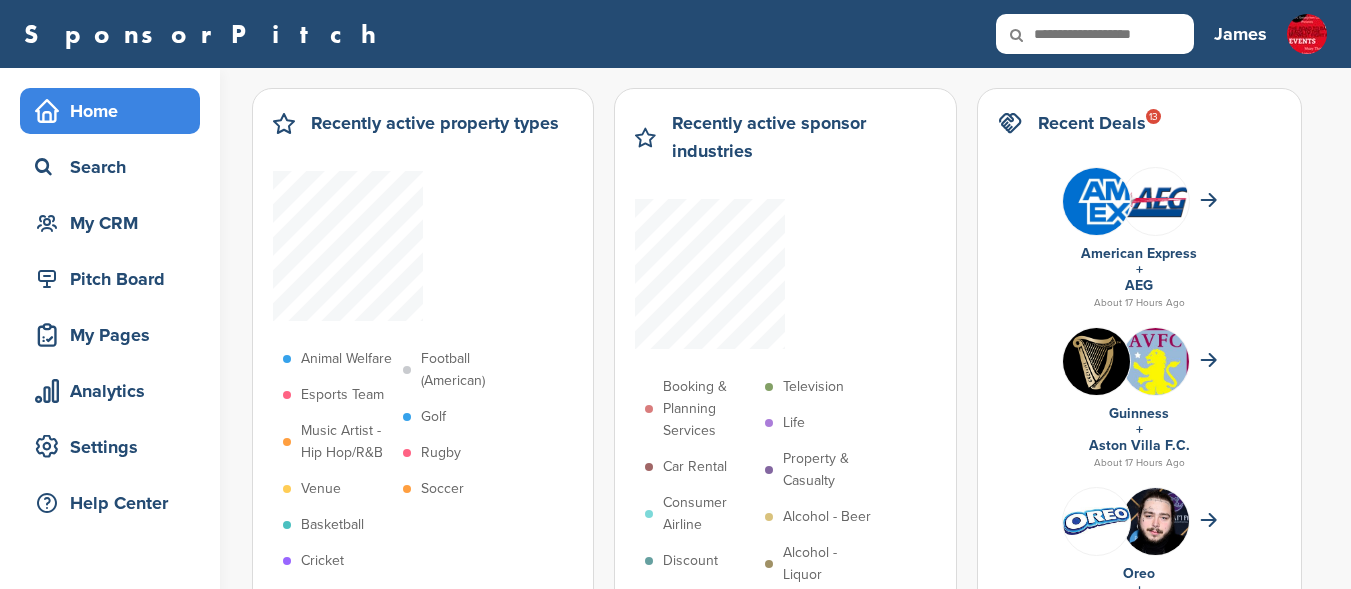 scroll, scrollTop: 0, scrollLeft: 0, axis: both 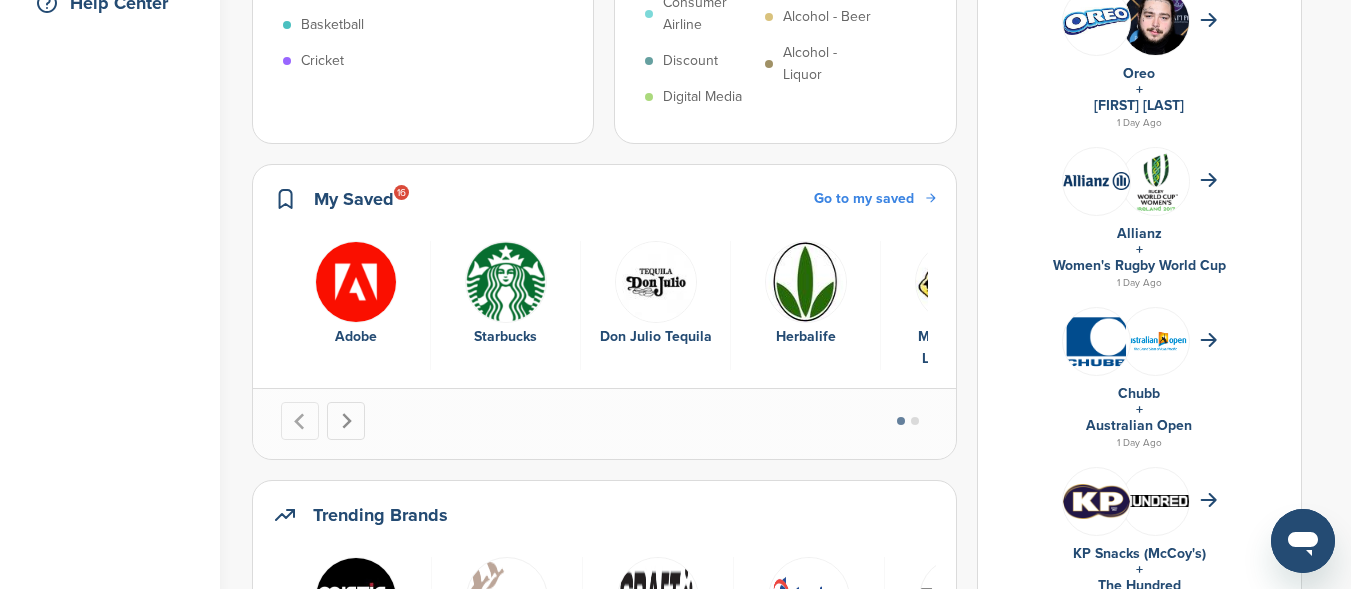 click 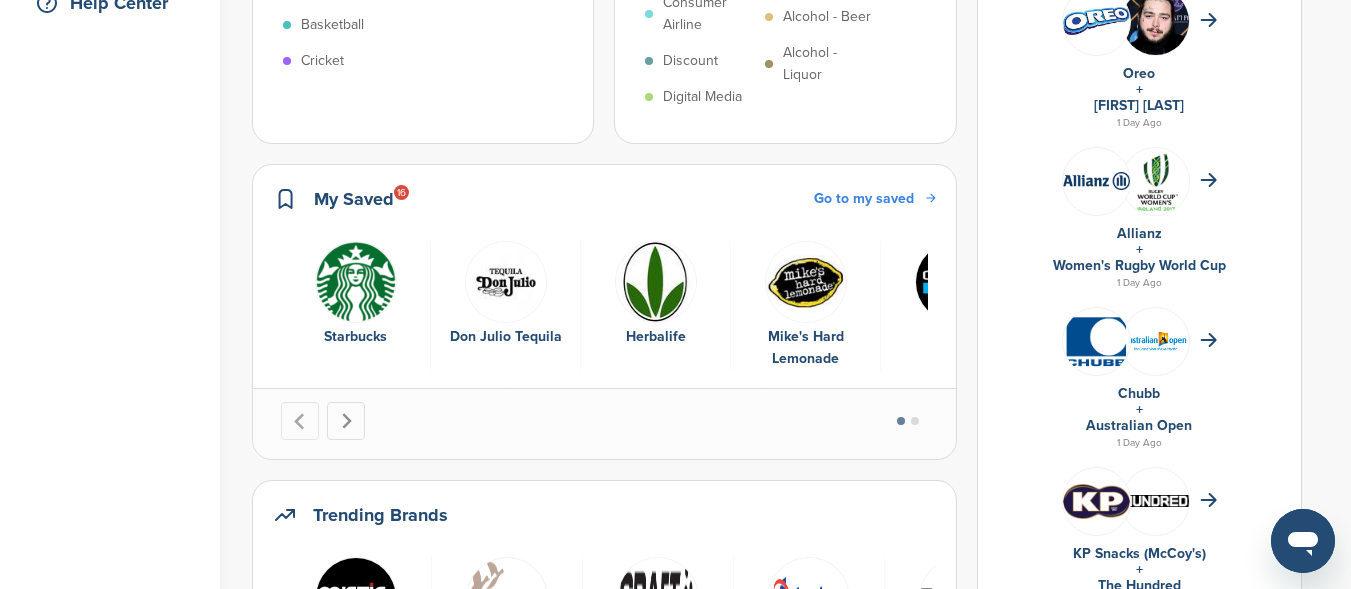 click 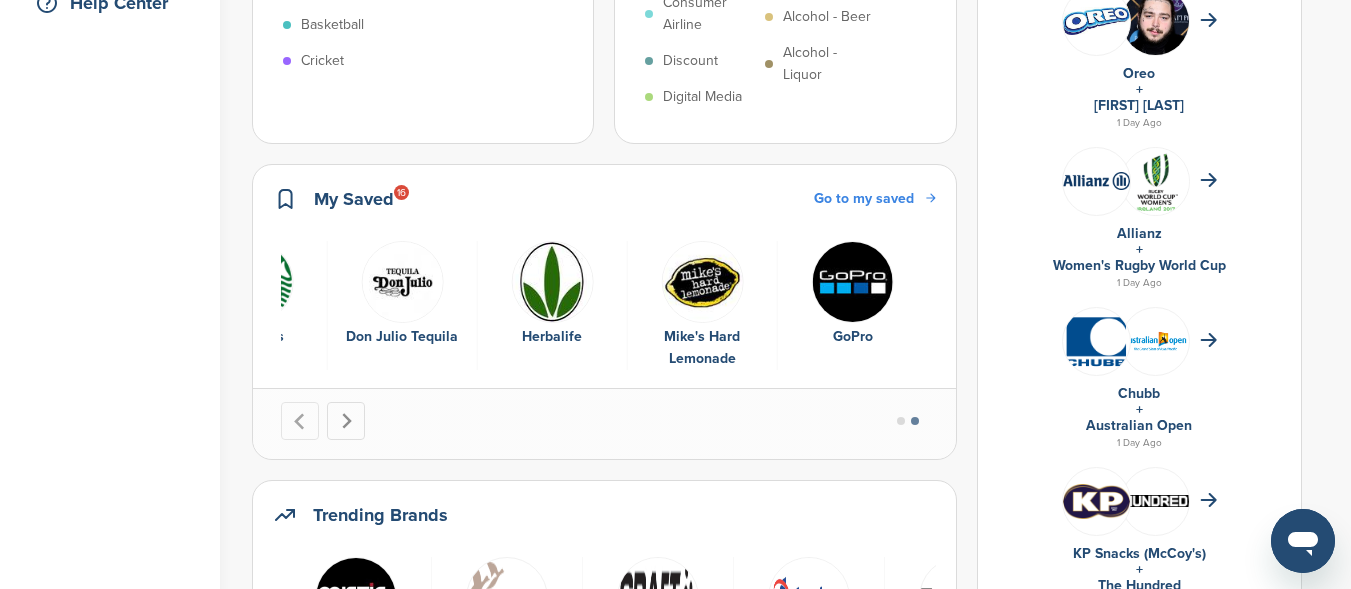 click 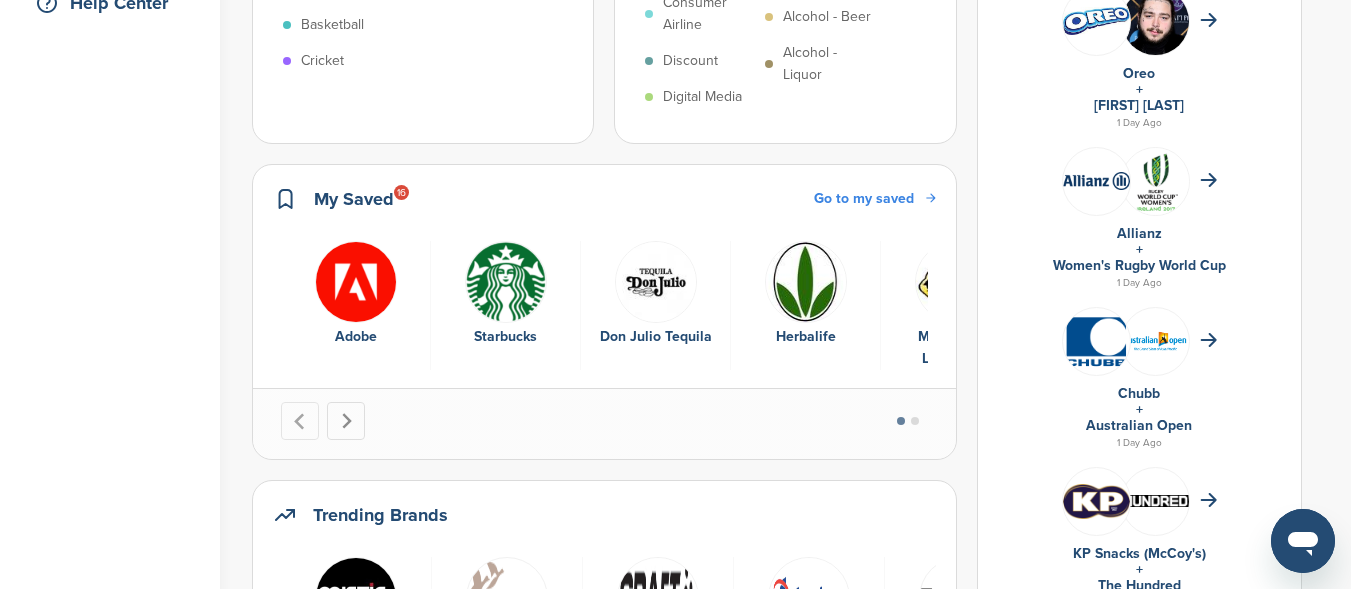 click 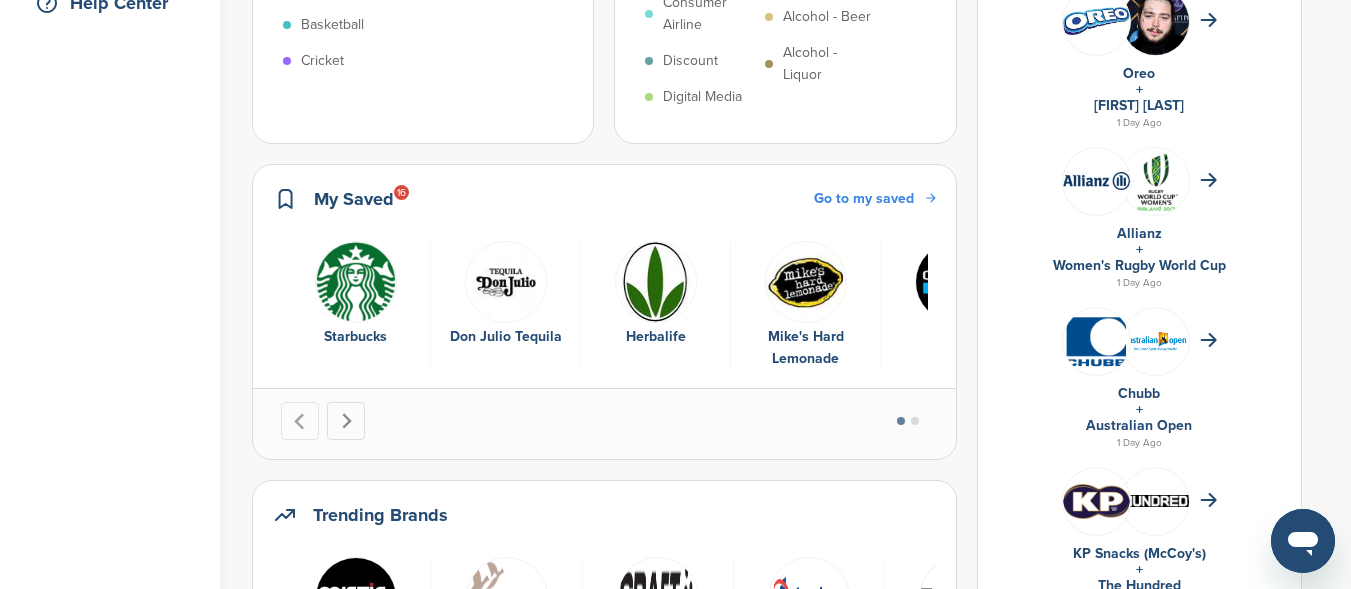 click 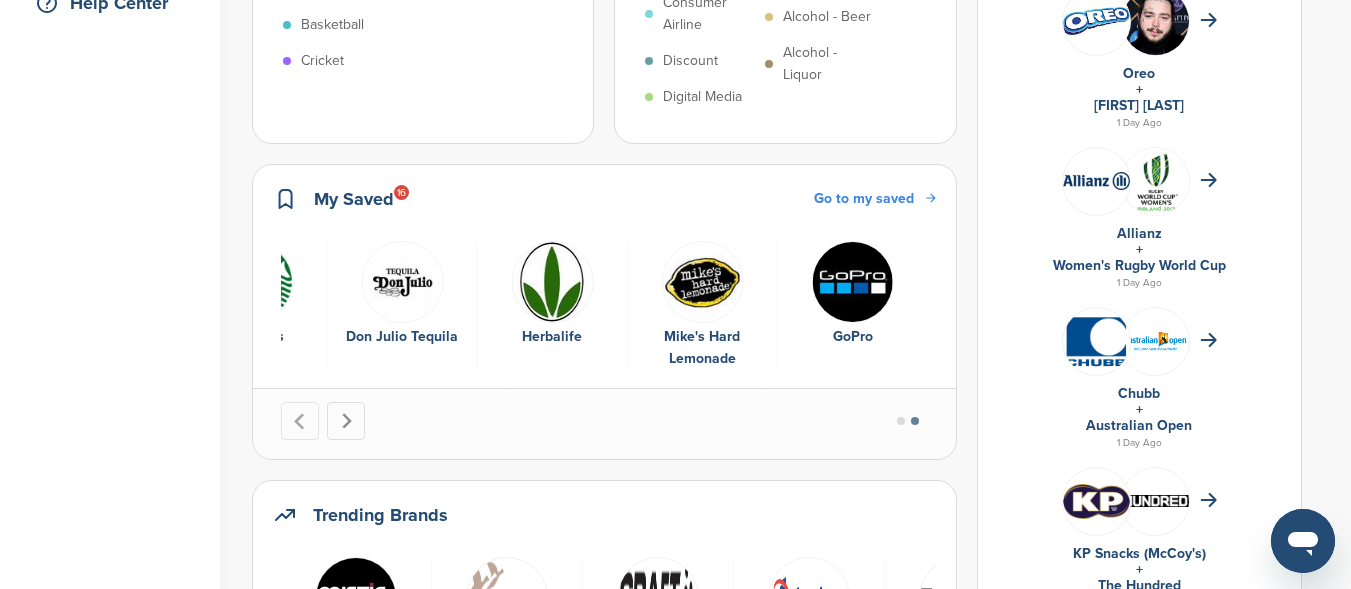 click 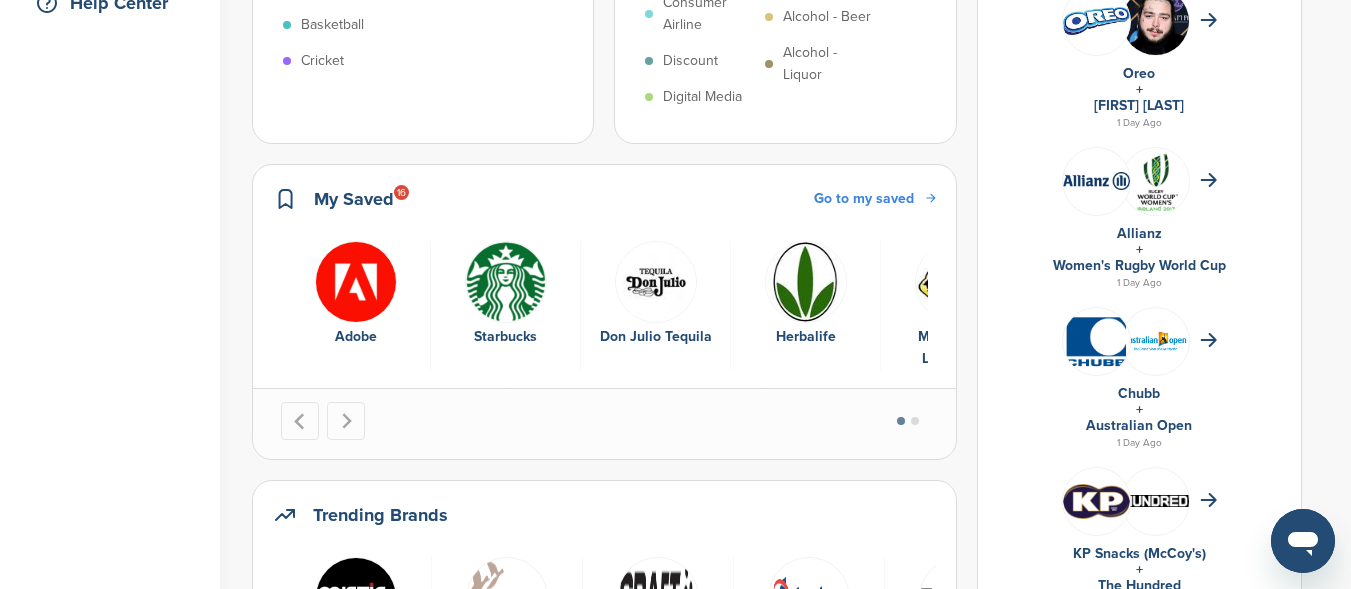 click 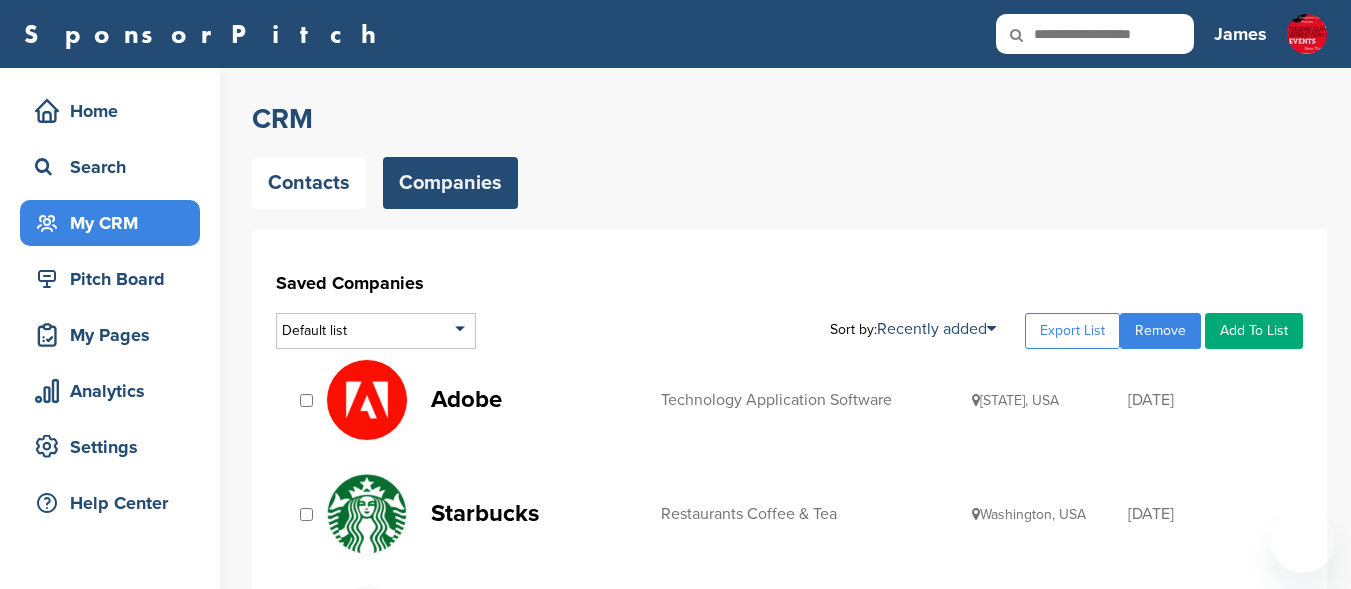 scroll, scrollTop: 0, scrollLeft: 0, axis: both 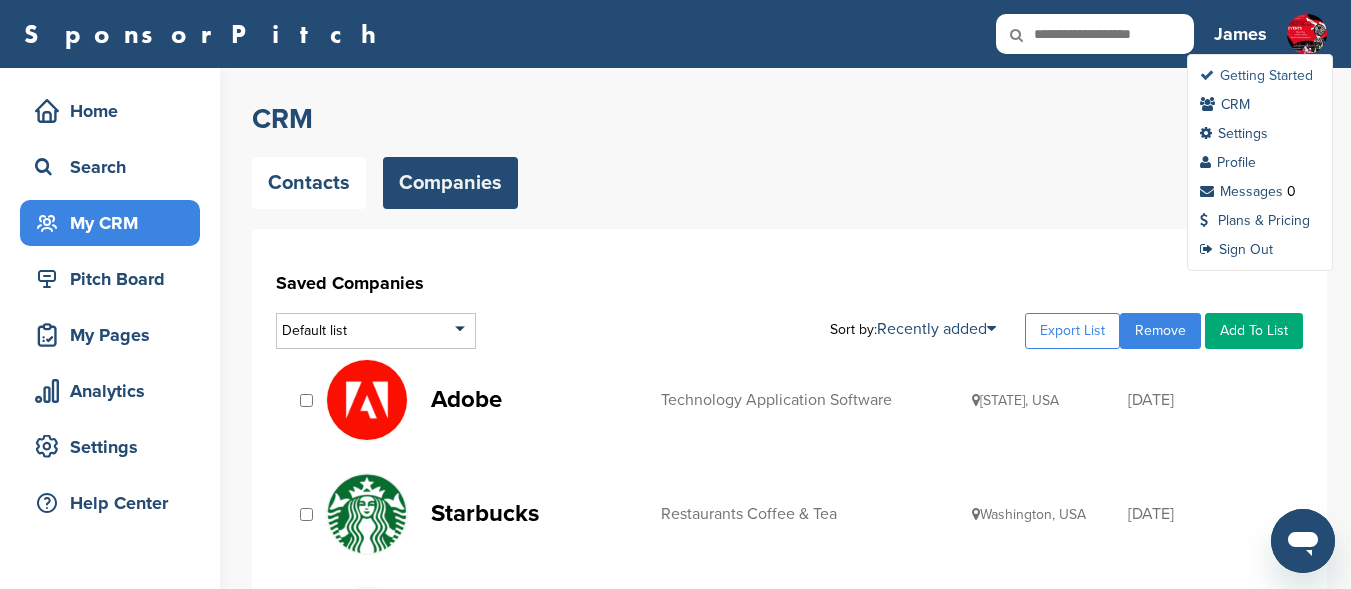 click on "Getting Started" at bounding box center [1256, 75] 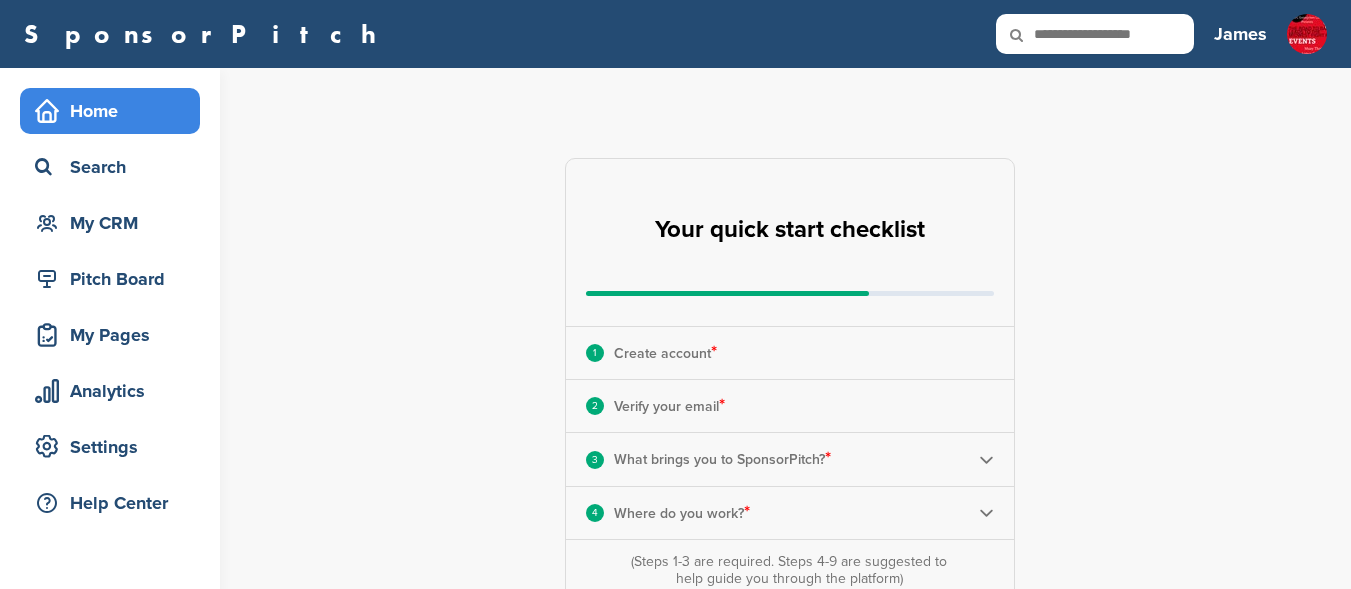 scroll, scrollTop: 0, scrollLeft: 0, axis: both 